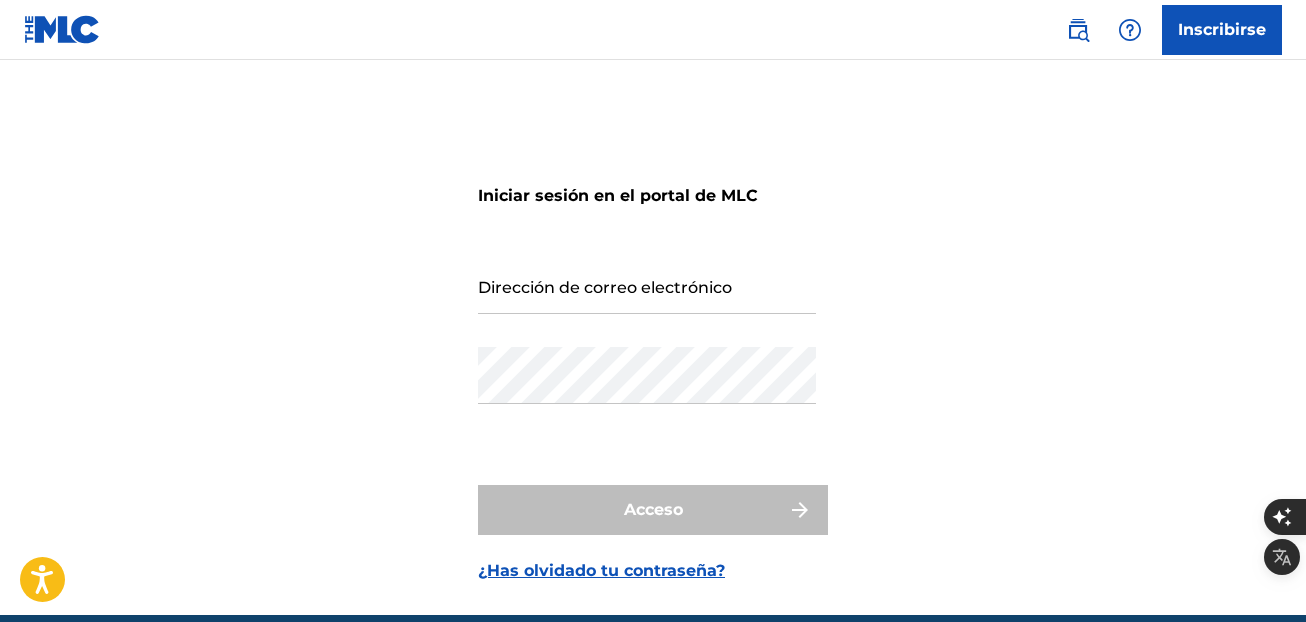click on "Inscribirse" at bounding box center (1222, 29) 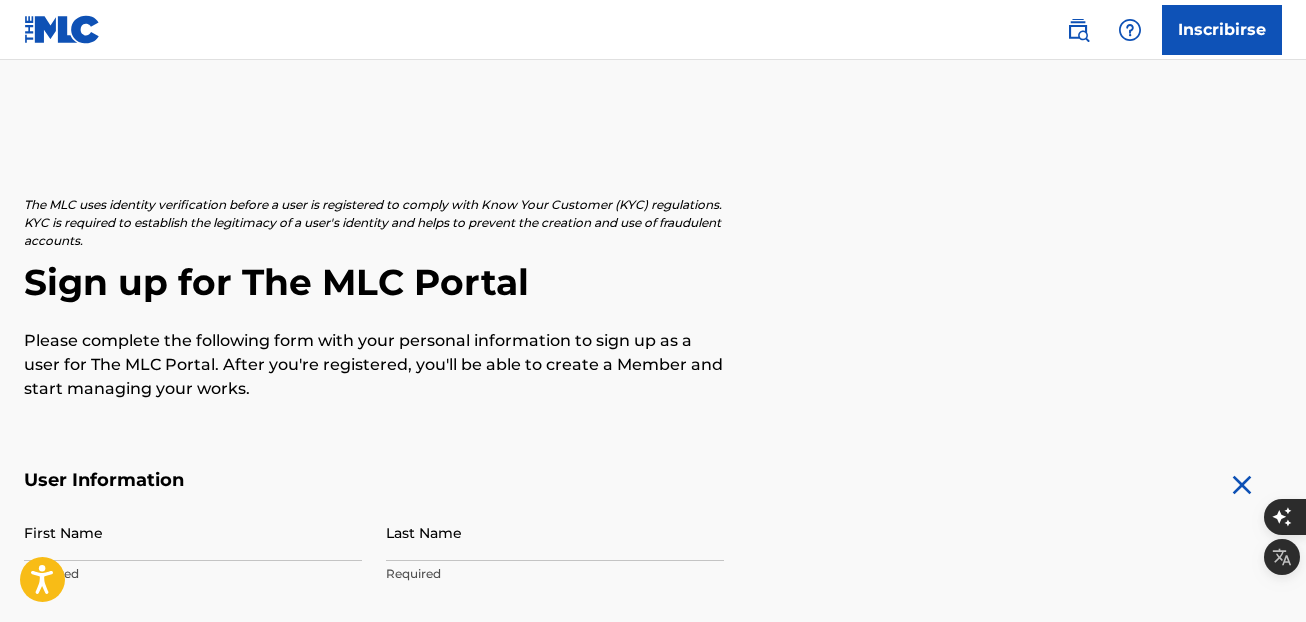scroll, scrollTop: 0, scrollLeft: 0, axis: both 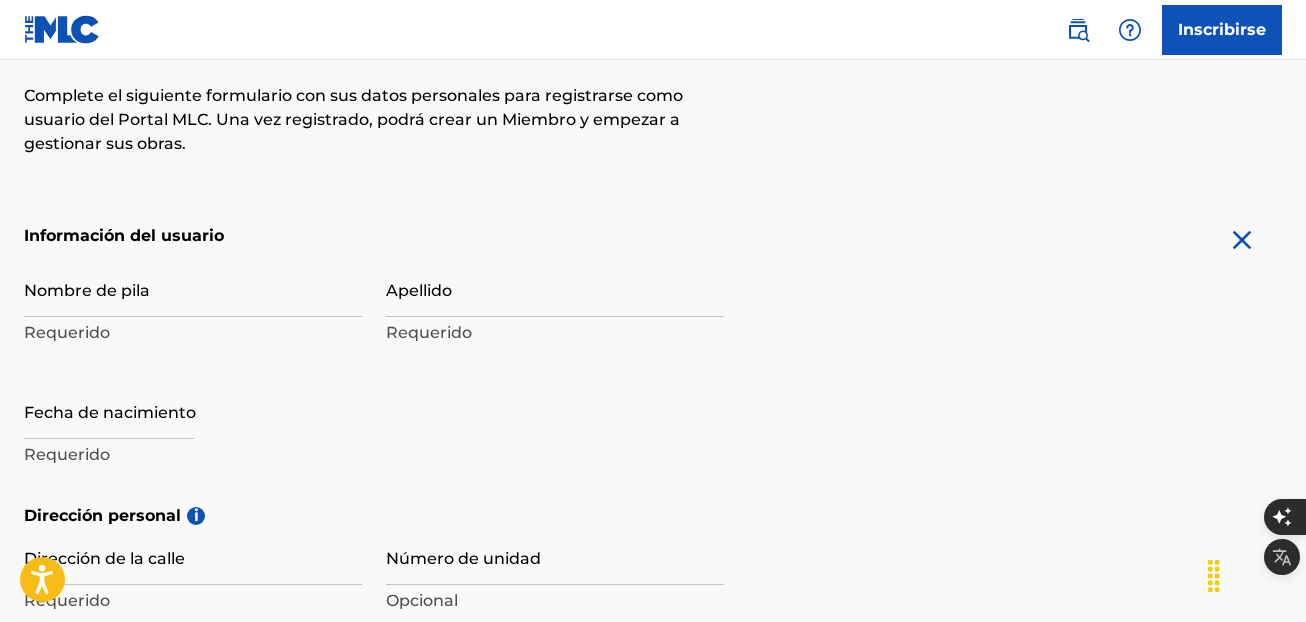 click on "Nombre de pila" at bounding box center [193, 288] 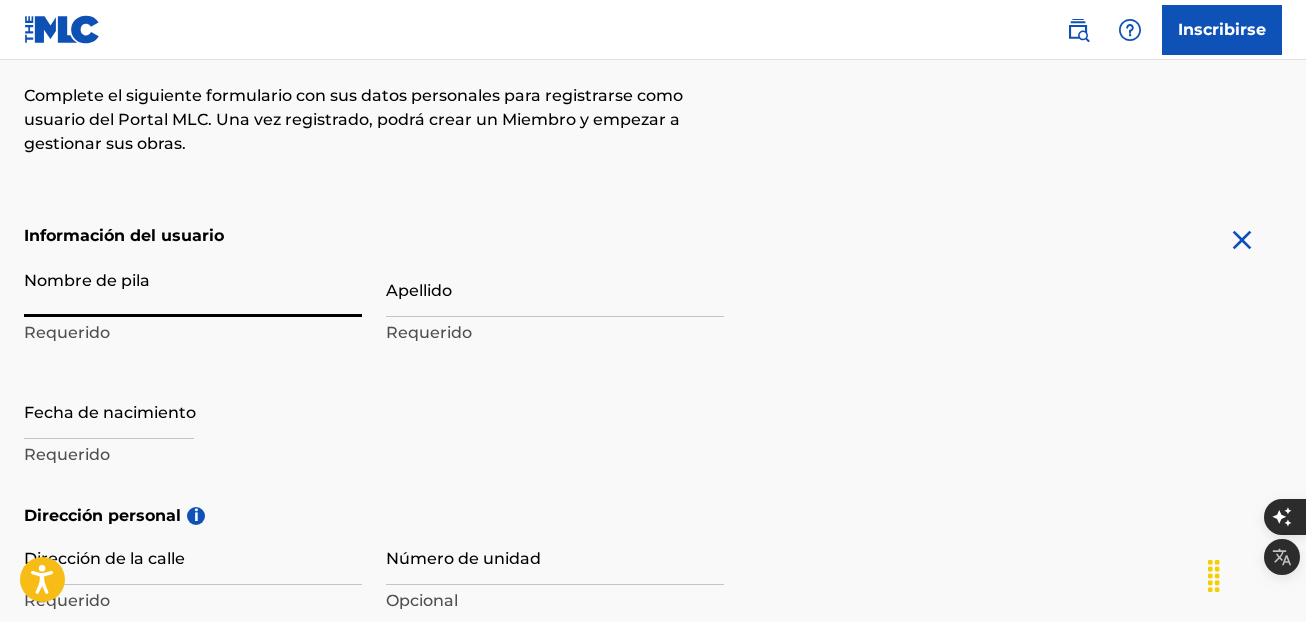 type on "[FIRST]" 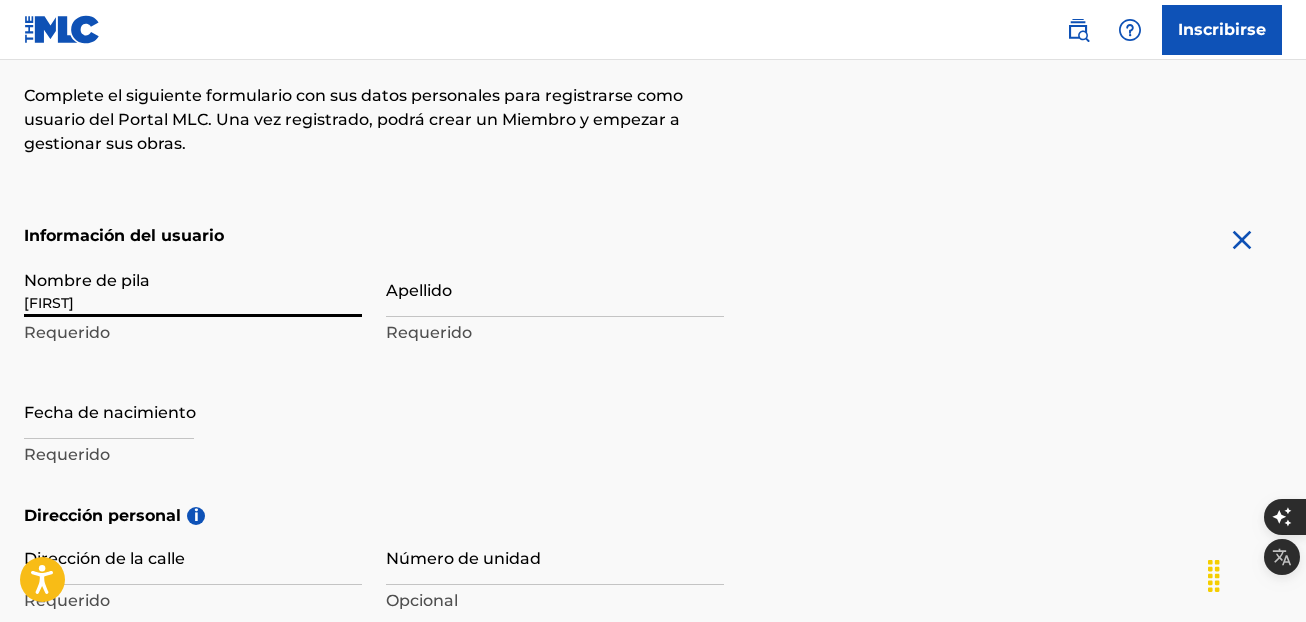 type on "[LAST]" 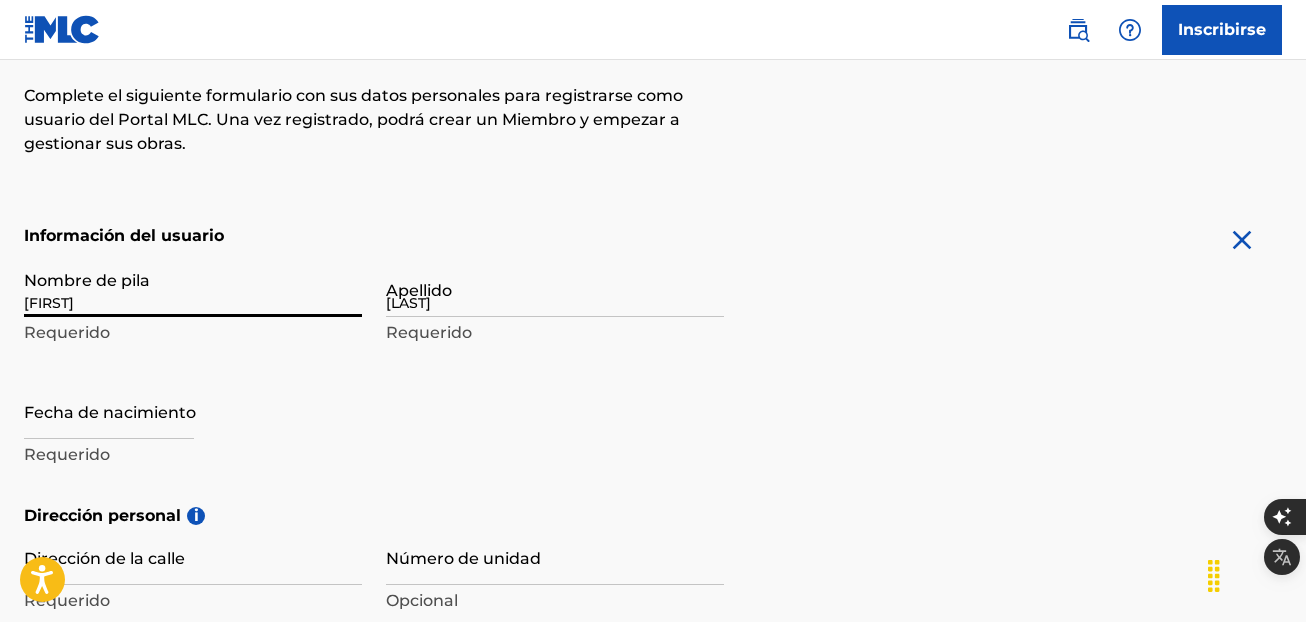type on "[NUMBER] [NUMBER]" 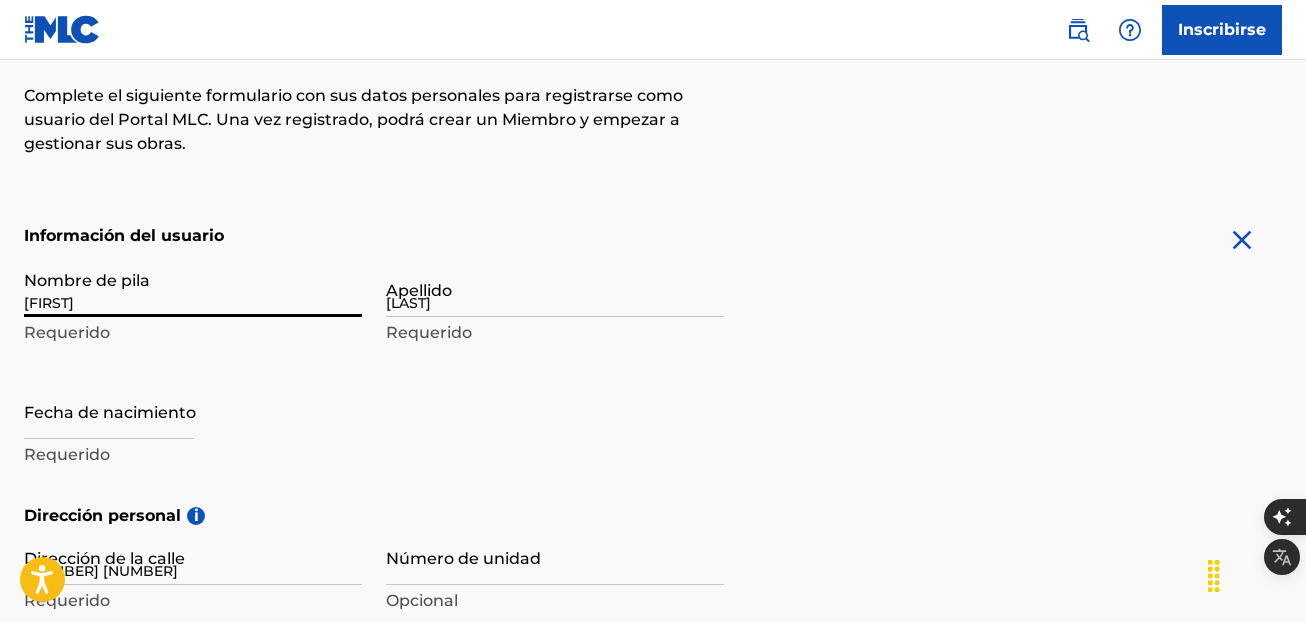 type on "Lo Espejo" 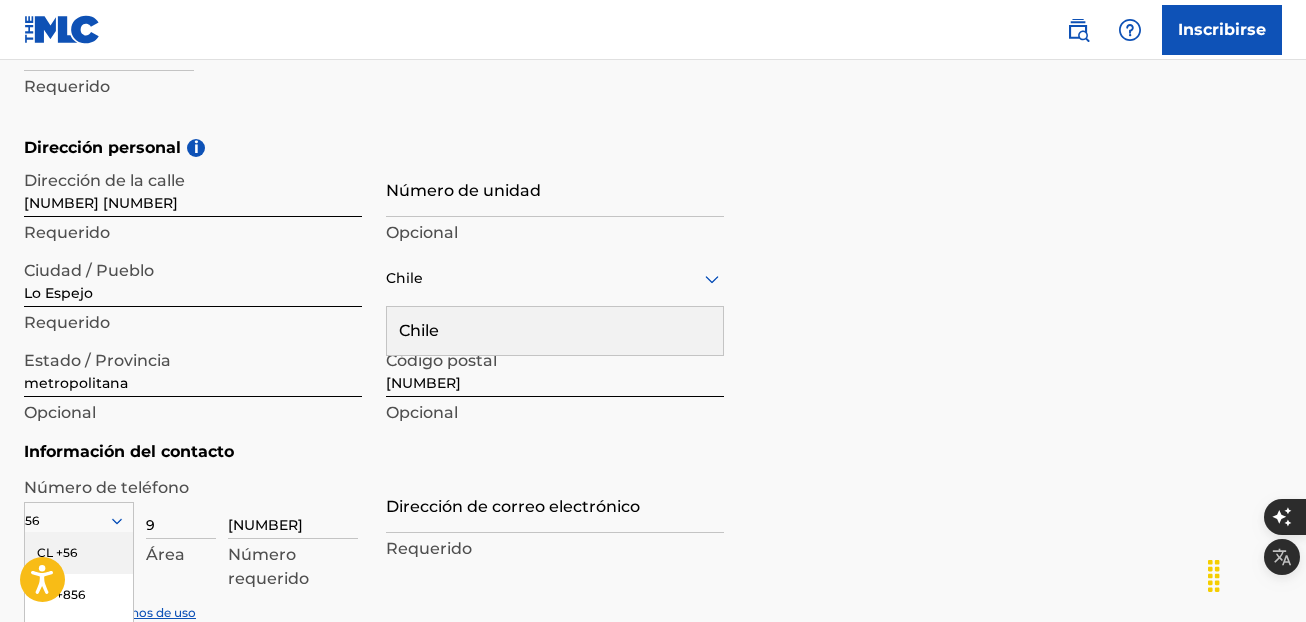 scroll, scrollTop: 359, scrollLeft: 0, axis: vertical 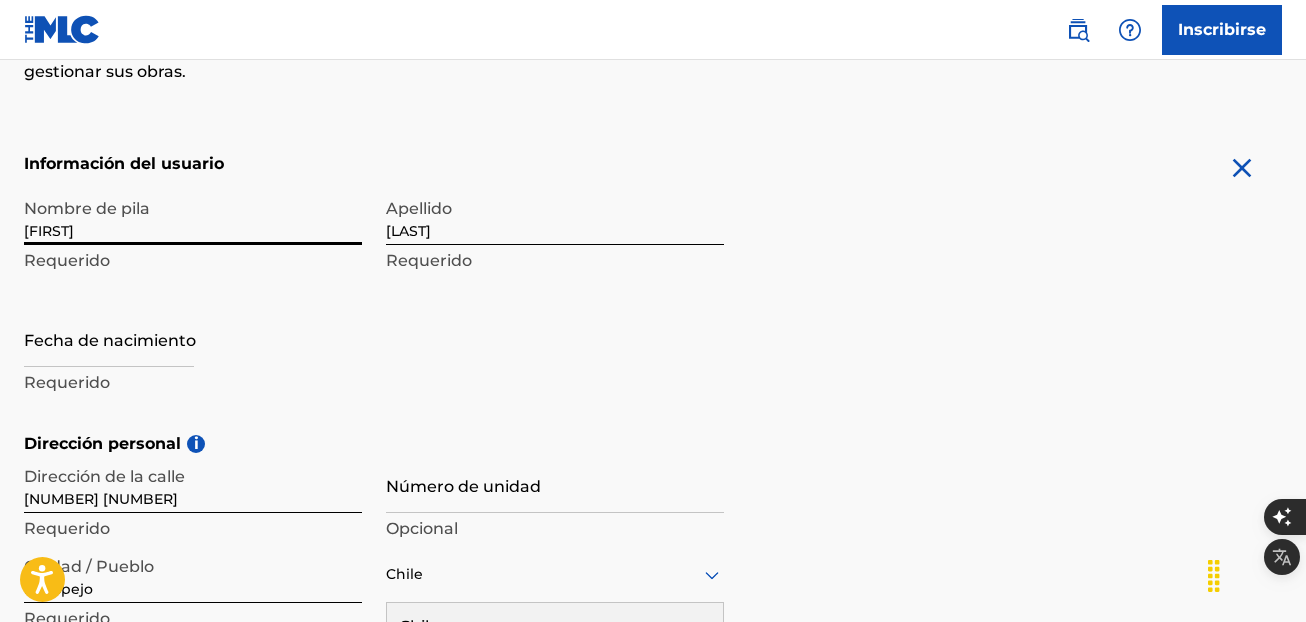 click at bounding box center (109, 338) 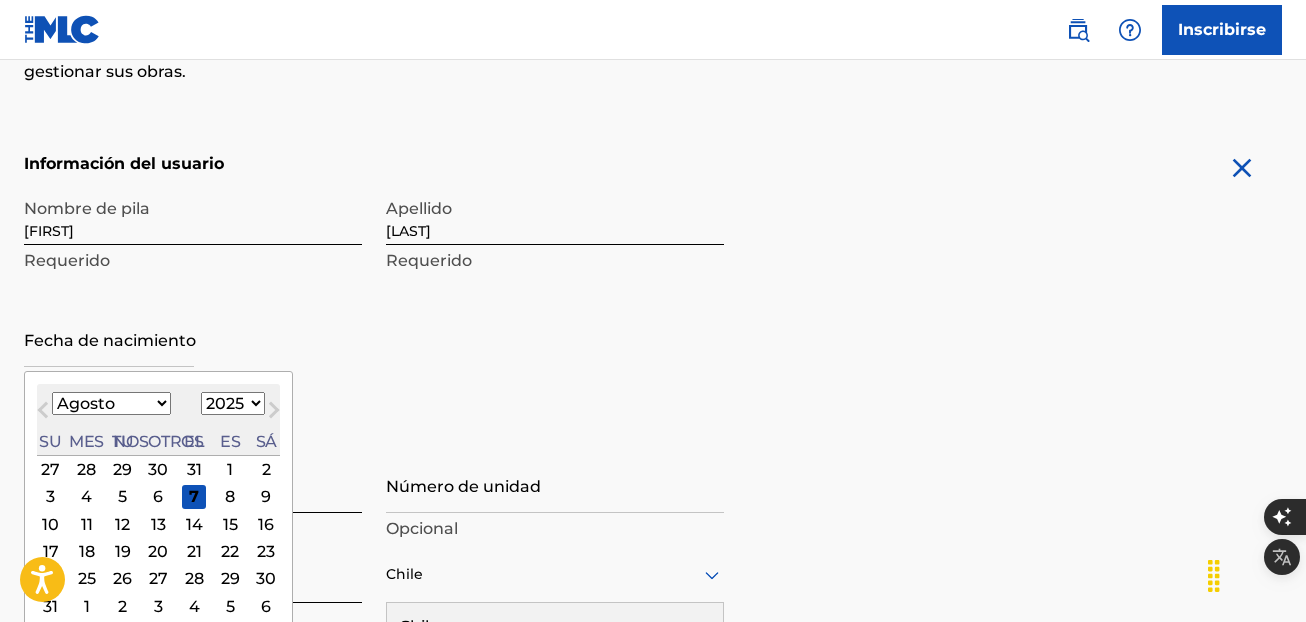 click on "18" at bounding box center [87, 551] 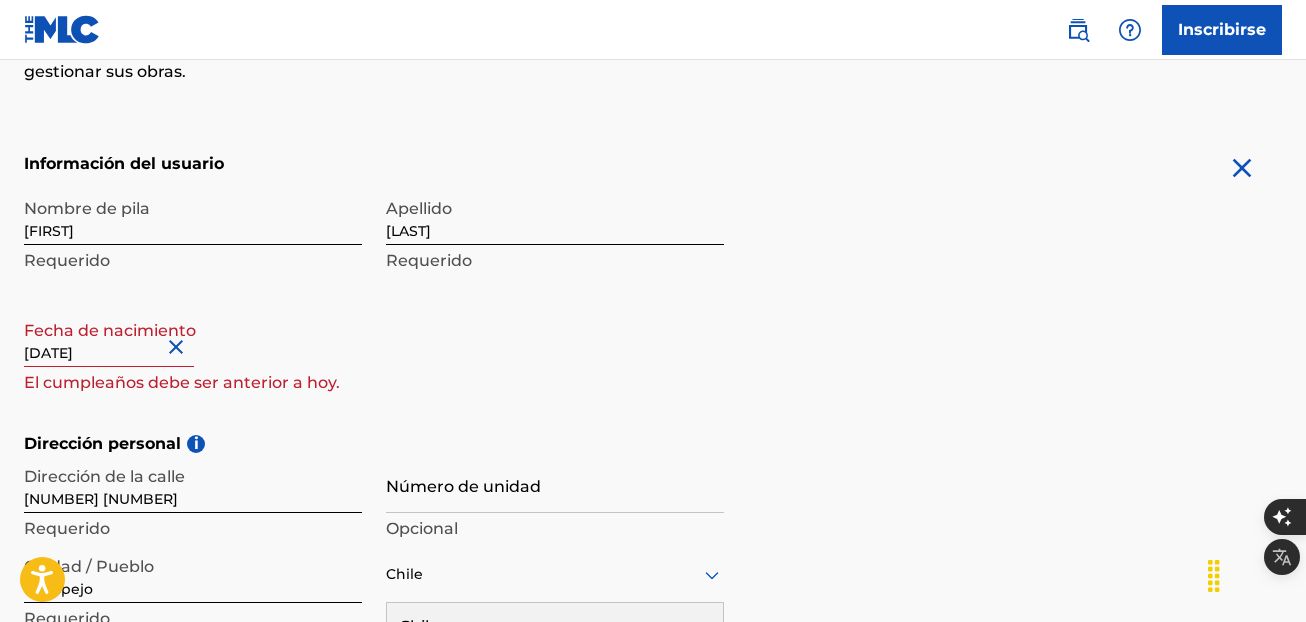 click on "[DATE]" at bounding box center (109, 338) 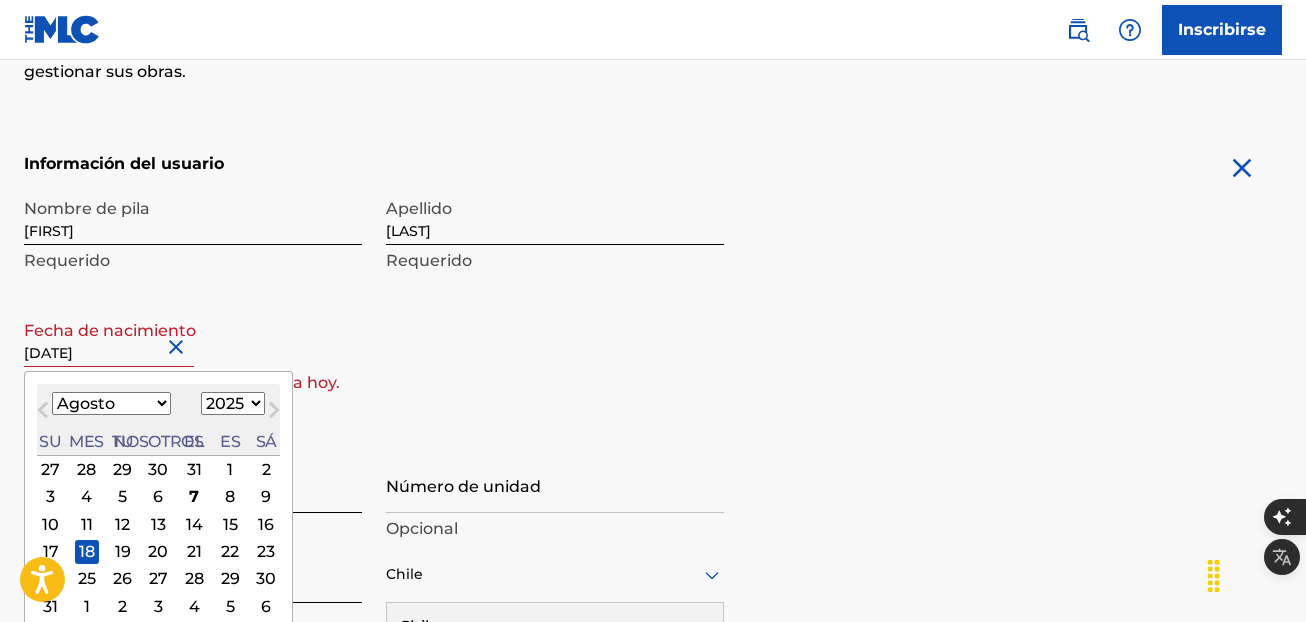 click on "1899 1900 1901 1902 1903 1904 1905 1906 1907 1908 1909 1910 1911 1912 1913 1914 1915 1916 1917 1918 1919 1920 1921 1922 1923 1924 1925 1926 1927 1928 1929 1930 1931 1932 1933 1934 1935 1936 1937 1938 1939 1940 1941 1942 1943 1944 1945 1946 1947 1948 1949 1950 1951 1952 1953 1954 1955 1956 1957 1958 1959 1960 1961 1962 1963 1964 1965 1966 1967 1968 1969 1970 1971 1972 1973 1974 1975 1976 1977 1978 1979 1980 1981 1982 1983 1984 1985 1986 1987 1988 1989 1990 1991 1992 1993 1994 1995 1996 1997 1998 1999 2000 2001 2002 2003 2004 2005 2006 2007 2008 2009 2010 2011 2012 2013 2014 2015 2016 2017 2018 2019 2020 2021 2022 2023 2024 2025 2026 2027 2028 2029 2030 2031 2032 2033 2034 2035 2036 2037 2038 2039 2040 2041 2042 2043 2044 2045 2046 2047 2048 2049 2050 2051 2052 2053 2054 2055 2056 2057 2058 2059 2060 2061 2062 2063 2064 2065 2066 2067 2068 2069 2070 2071 2072 2073 2074 2075 2076 2077 2078 2079 2080 2081 2082 2083 2084 2085 2086 2087 2088 2089 2090 2091 2092 2093 2094 2095 2096 2097 2098 2099 2100" at bounding box center (233, 403) 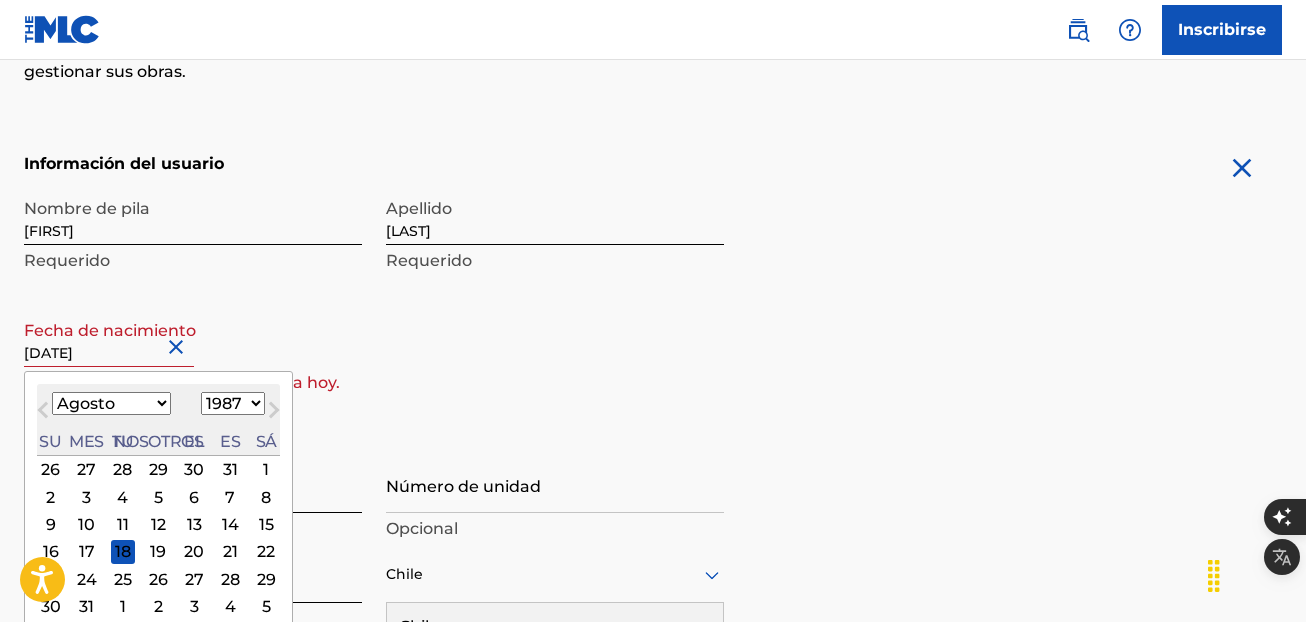 click on "Enero Febrero Marzo Abril Puede Junio Julio Agosto Septiembre Octubre Noviembre Diciembre" at bounding box center [111, 403] 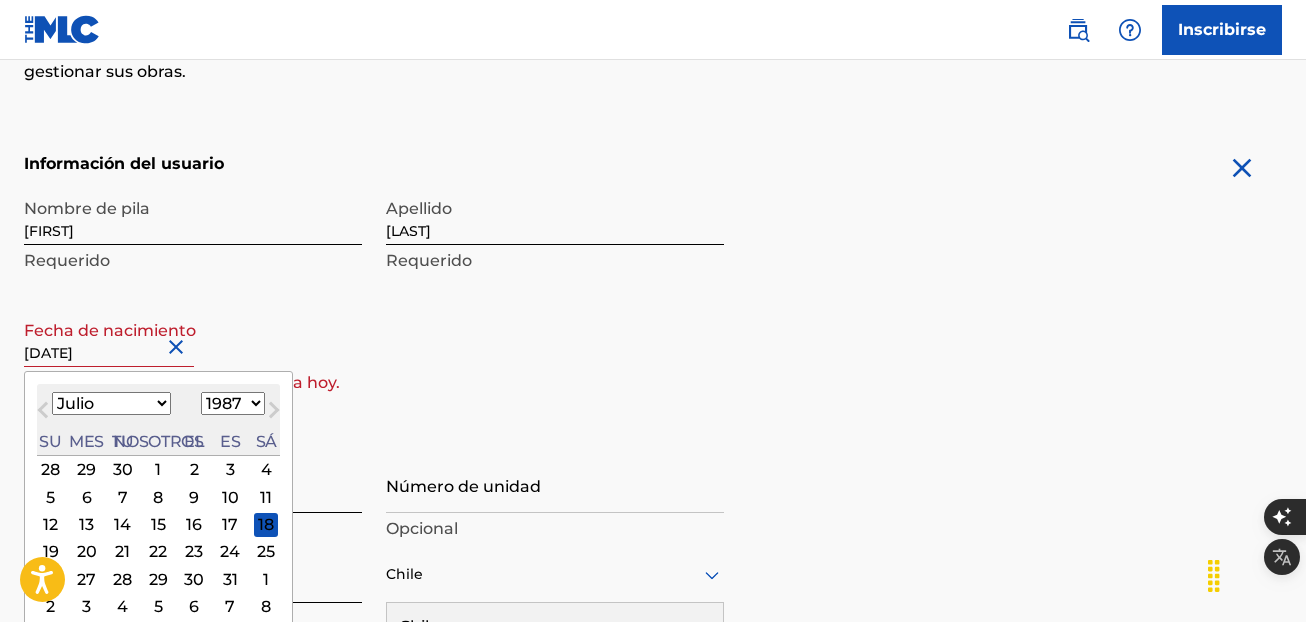 click on "Enero Febrero Marzo Abril Puede Junio Julio Agosto Septiembre Octubre Noviembre Diciembre" at bounding box center (111, 403) 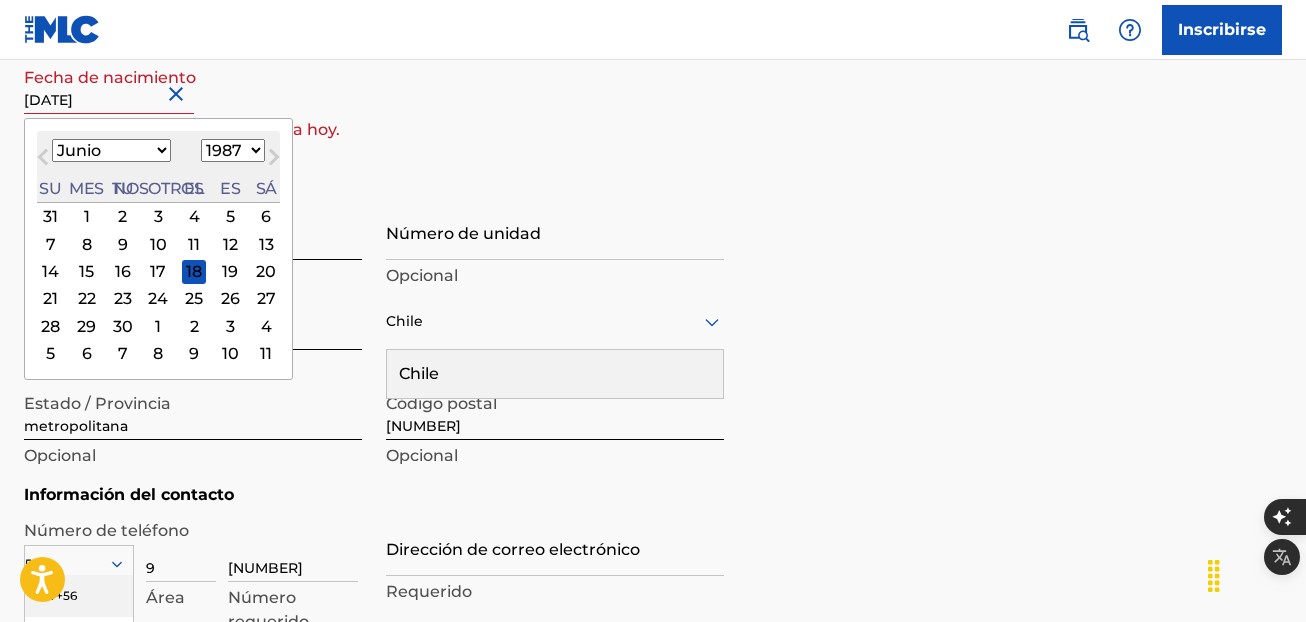 scroll, scrollTop: 613, scrollLeft: 0, axis: vertical 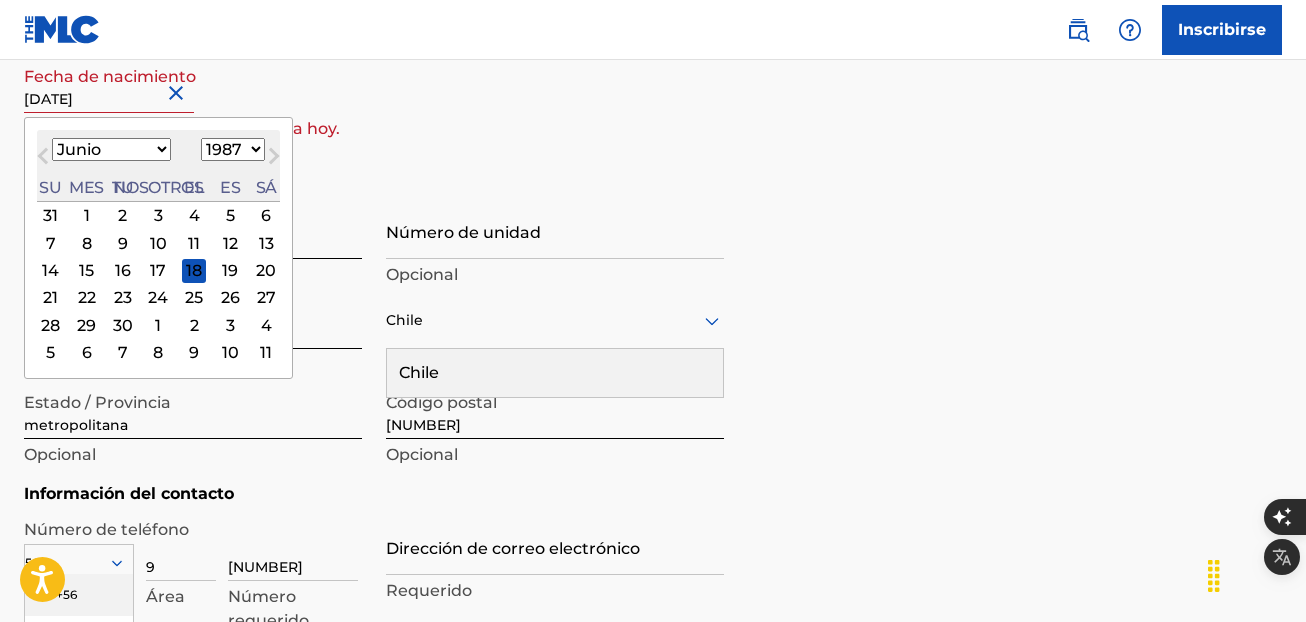 click on "Número de unidad" at bounding box center [555, 230] 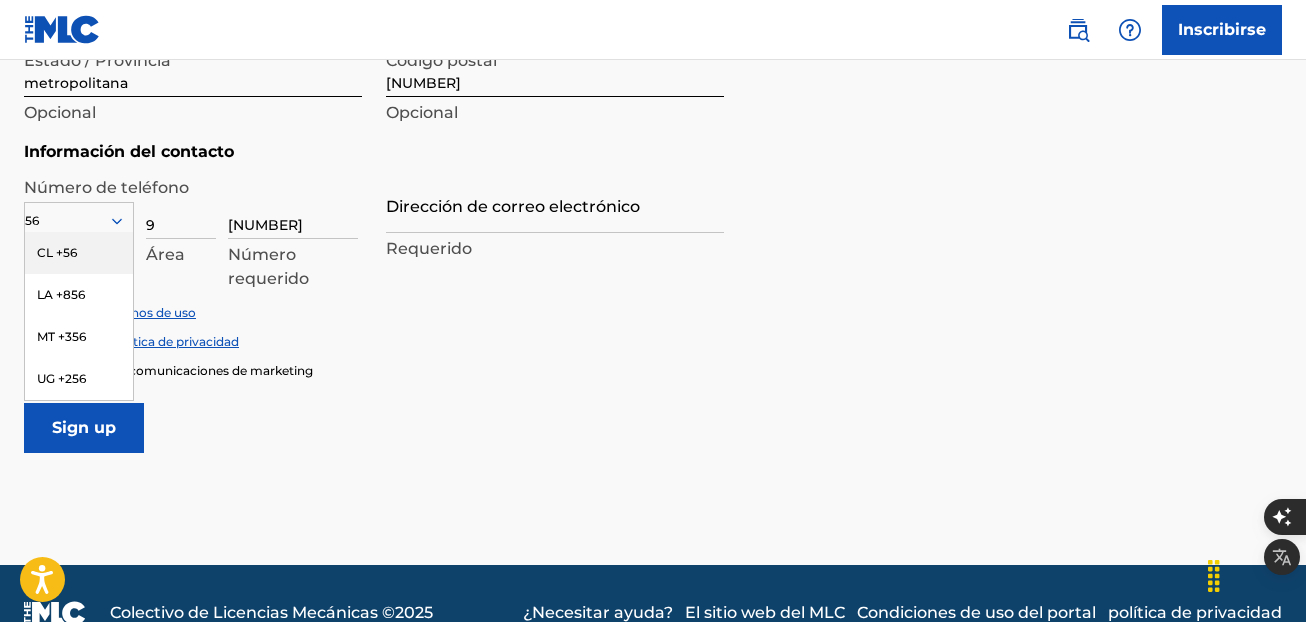scroll, scrollTop: 994, scrollLeft: 0, axis: vertical 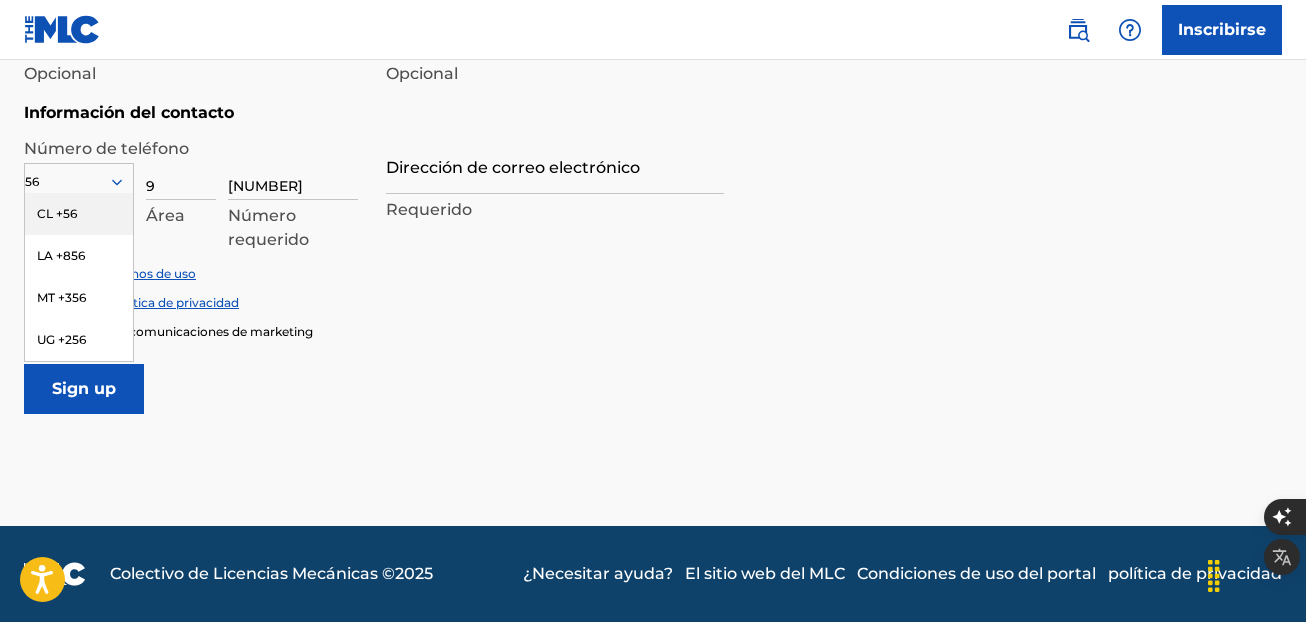 click on "Inscribirse en comunicaciones de marketing" at bounding box center (653, 331) 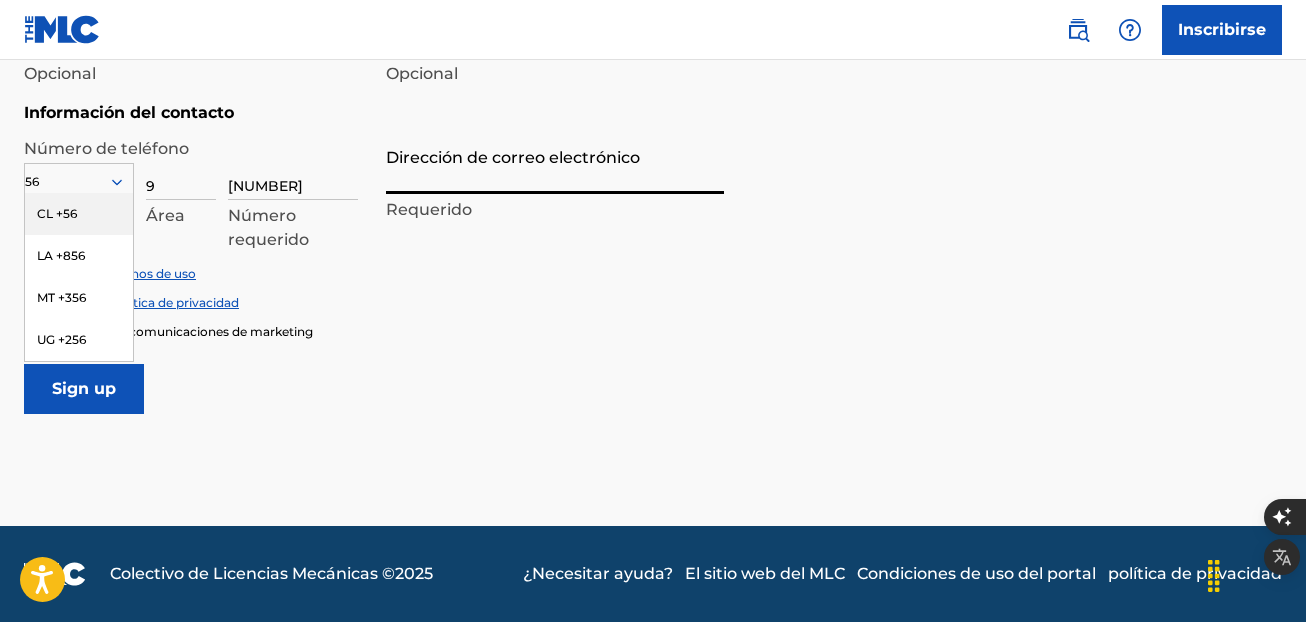 paste on "[EMAIL]" 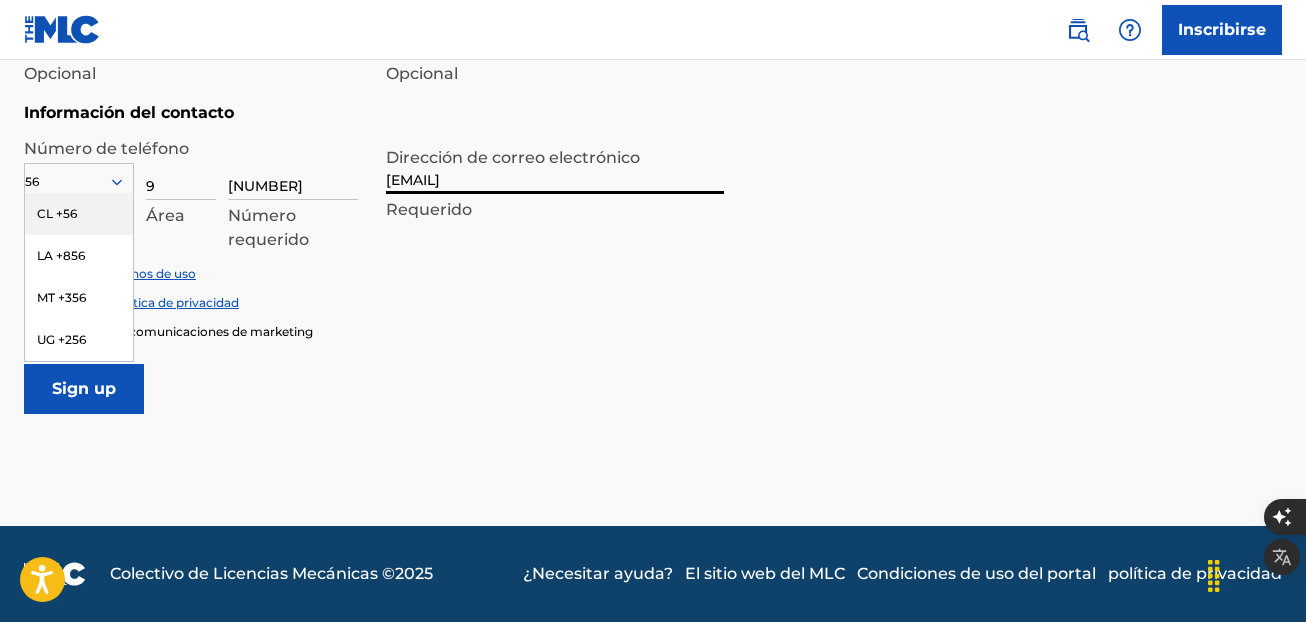type on "[EMAIL]" 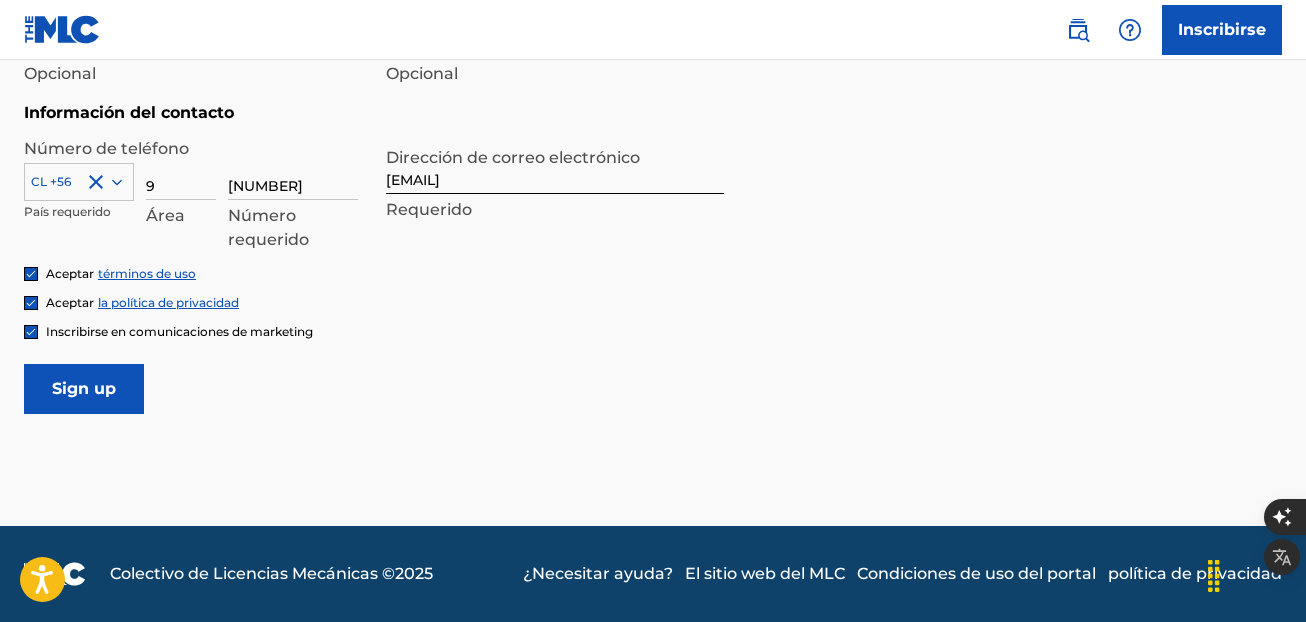 click on "Sign up" at bounding box center (84, 389) 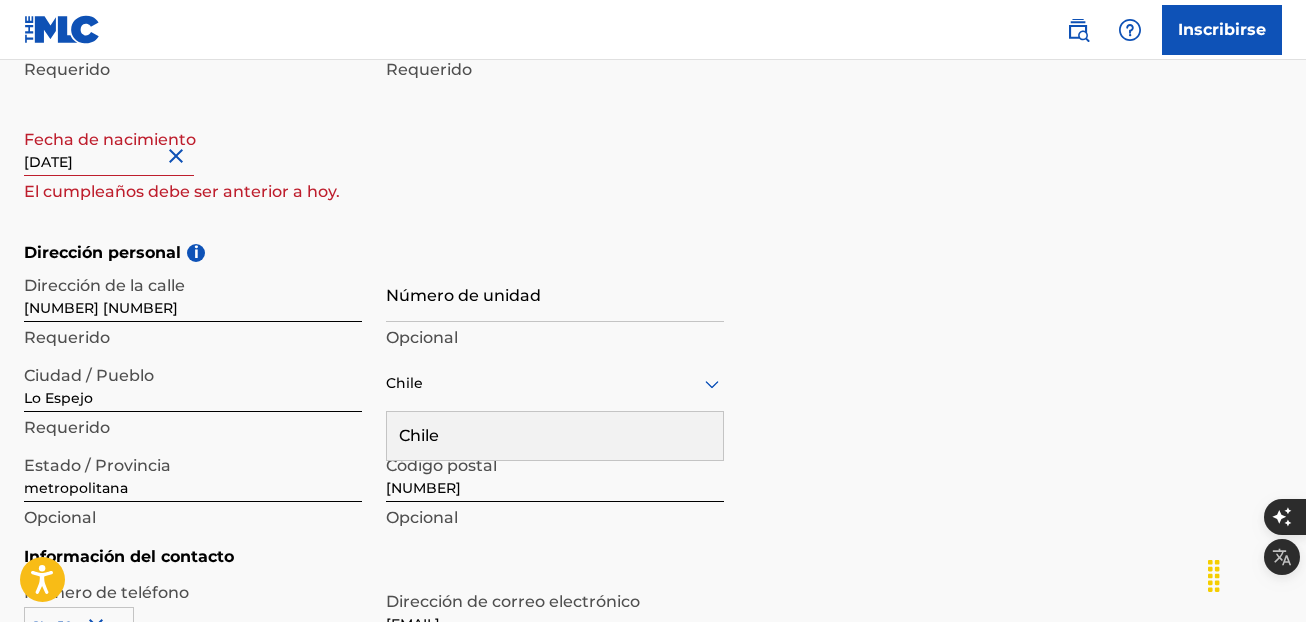 scroll, scrollTop: 479, scrollLeft: 0, axis: vertical 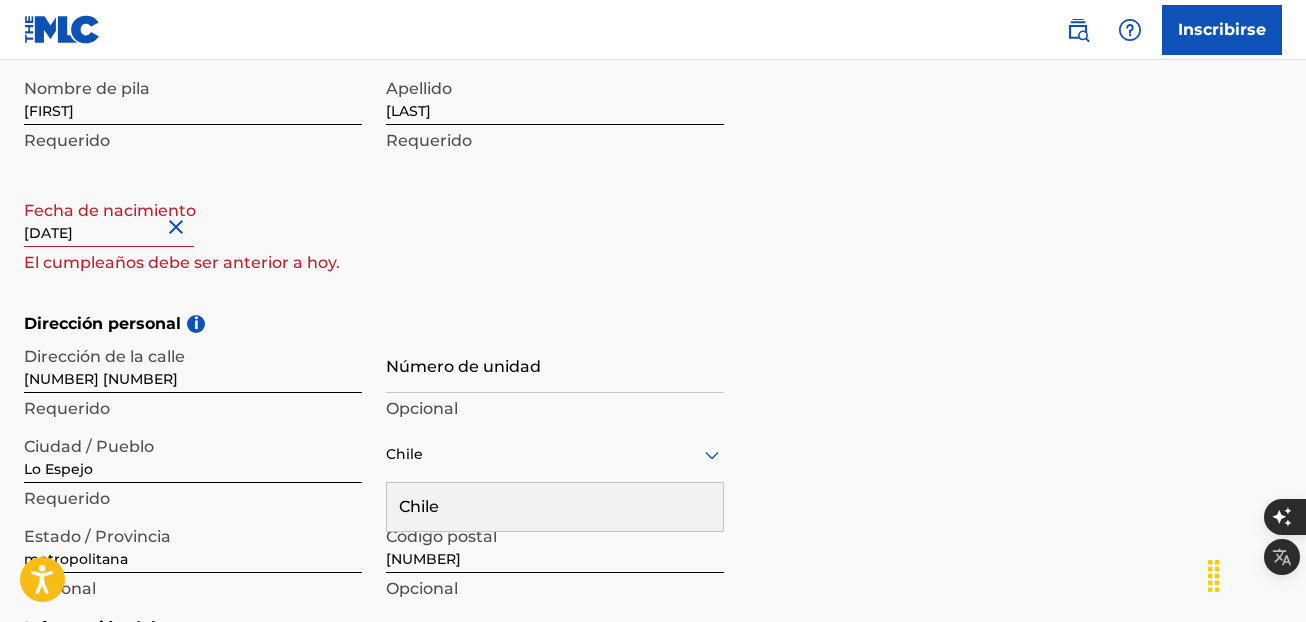type 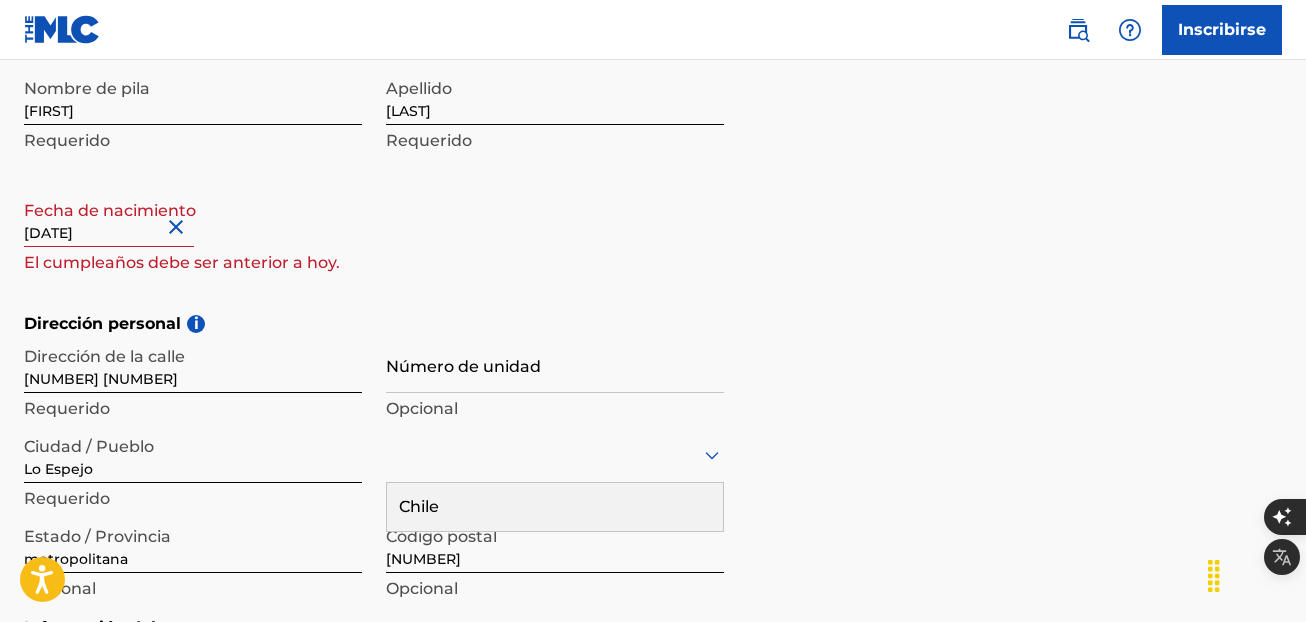 select on "7" 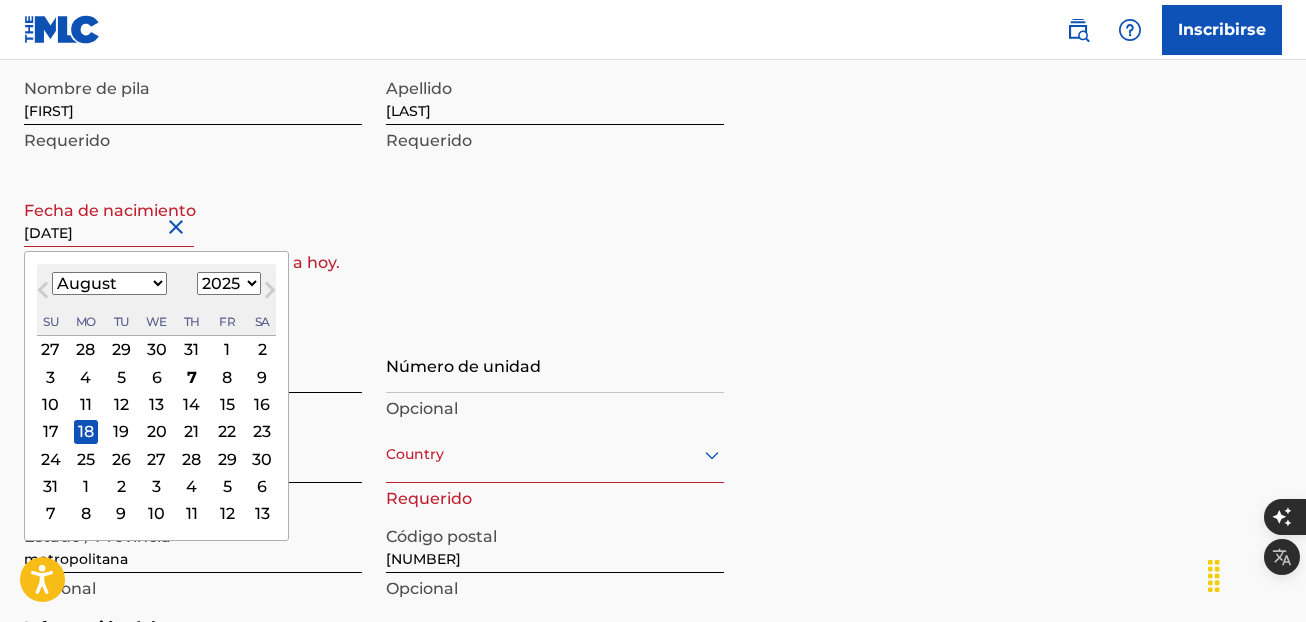 click on "[DATE]" at bounding box center (109, 218) 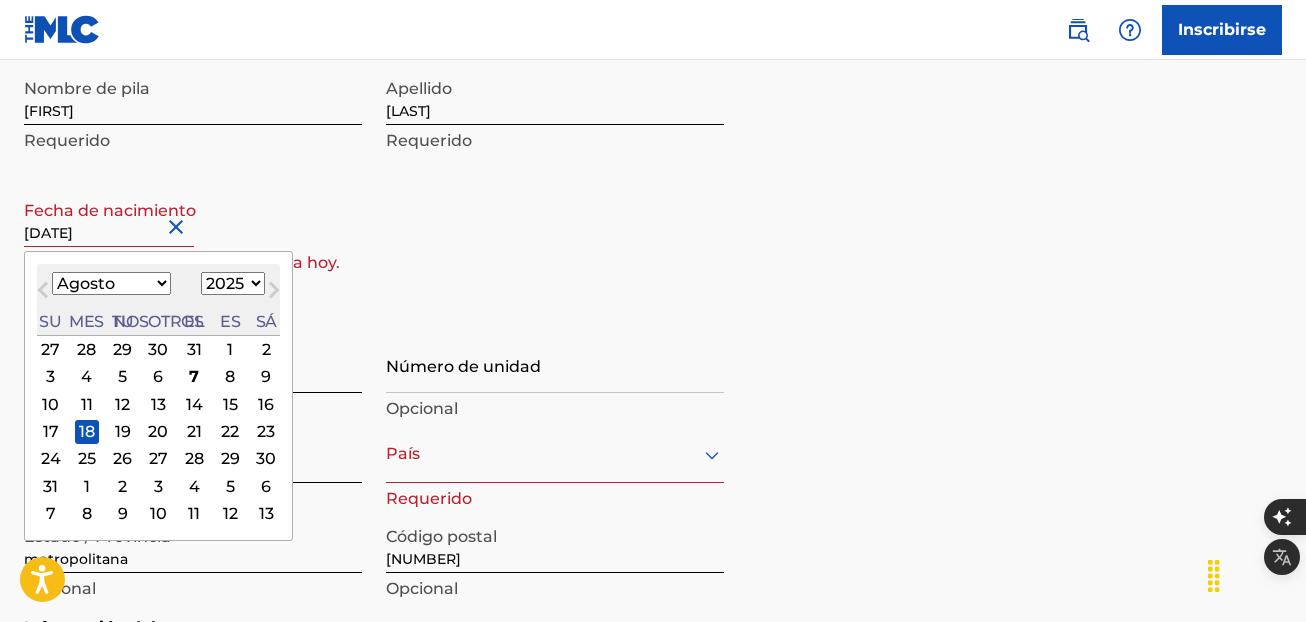 click on "Enero Febrero Marzo Abril Puede Junio Julio Agosto Septiembre Octubre Noviembre Diciembre" at bounding box center [111, 283] 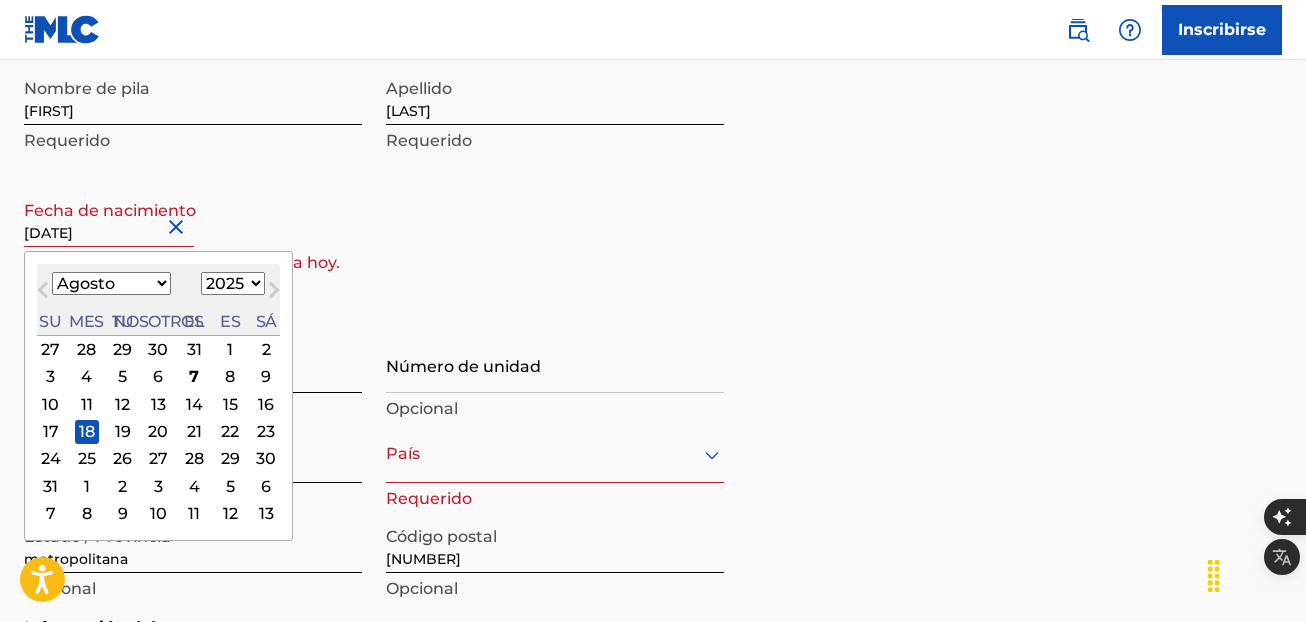 select on "5" 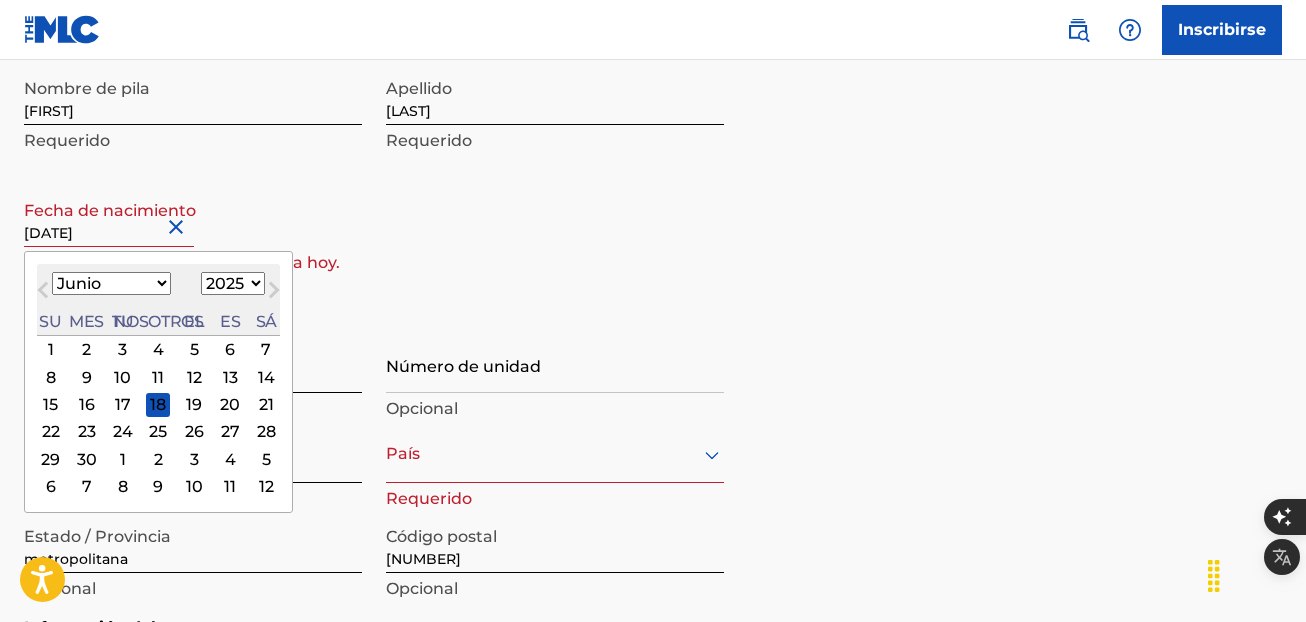 click on "1899 1900 1901 1902 1903 1904 1905 1906 1907 1908 1909 1910 1911 1912 1913 1914 1915 1916 1917 1918 1919 1920 1921 1922 1923 1924 1925 1926 1927 1928 1929 1930 1931 1932 1933 1934 1935 1936 1937 1938 1939 1940 1941 1942 1943 1944 1945 1946 1947 1948 1949 1950 1951 1952 1953 1954 1955 1956 1957 1958 1959 1960 1961 1962 1963 1964 1965 1966 1967 1968 1969 1970 1971 1972 1973 1974 1975 1976 1977 1978 1979 1980 1981 1982 1983 1984 1985 1986 1987 1988 1989 1990 1991 1992 1993 1994 1995 1996 1997 1998 1999 2000 2001 2002 2003 2004 2005 2006 2007 2008 2009 2010 2011 2012 2013 2014 2015 2016 2017 2018 2019 2020 2021 2022 2023 2024 2025 2026 2027 2028 2029 2030 2031 2032 2033 2034 2035 2036 2037 2038 2039 2040 2041 2042 2043 2044 2045 2046 2047 2048 2049 2050 2051 2052 2053 2054 2055 2056 2057 2058 2059 2060 2061 2062 2063 2064 2065 2066 2067 2068 2069 2070 2071 2072 2073 2074 2075 2076 2077 2078 2079 2080 2081 2082 2083 2084 2085 2086 2087 2088 2089 2090 2091 2092 2093 2094 2095 2096 2097 2098 2099 2100" at bounding box center (233, 283) 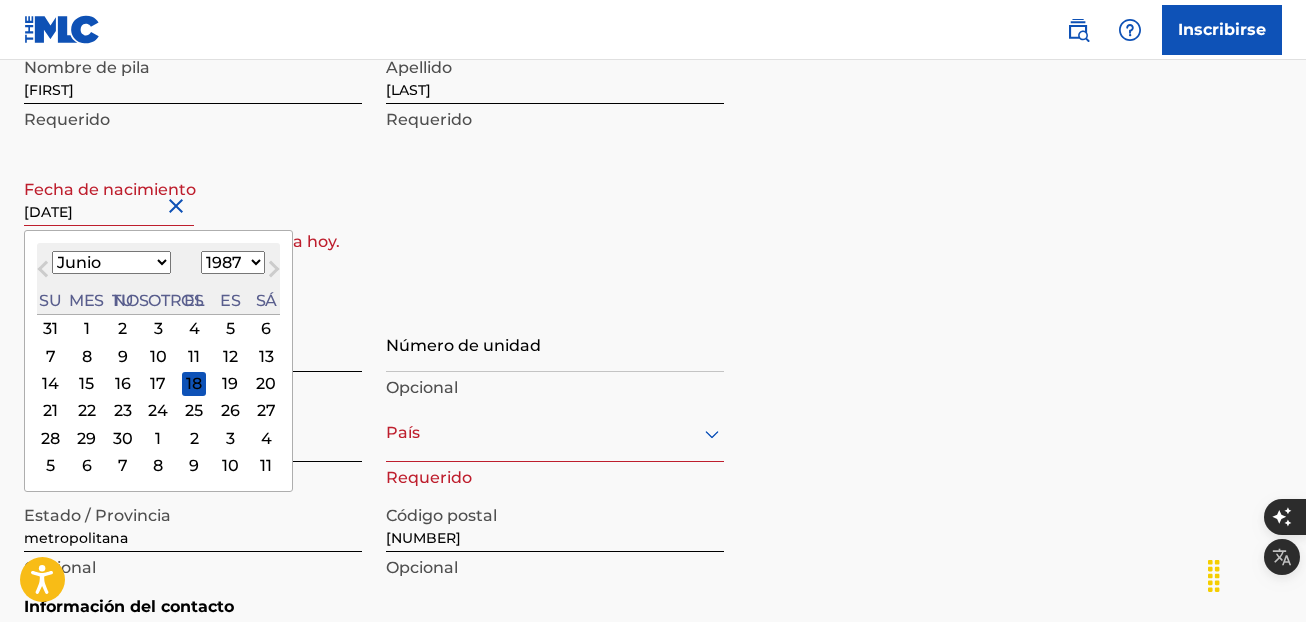 scroll, scrollTop: 510, scrollLeft: 0, axis: vertical 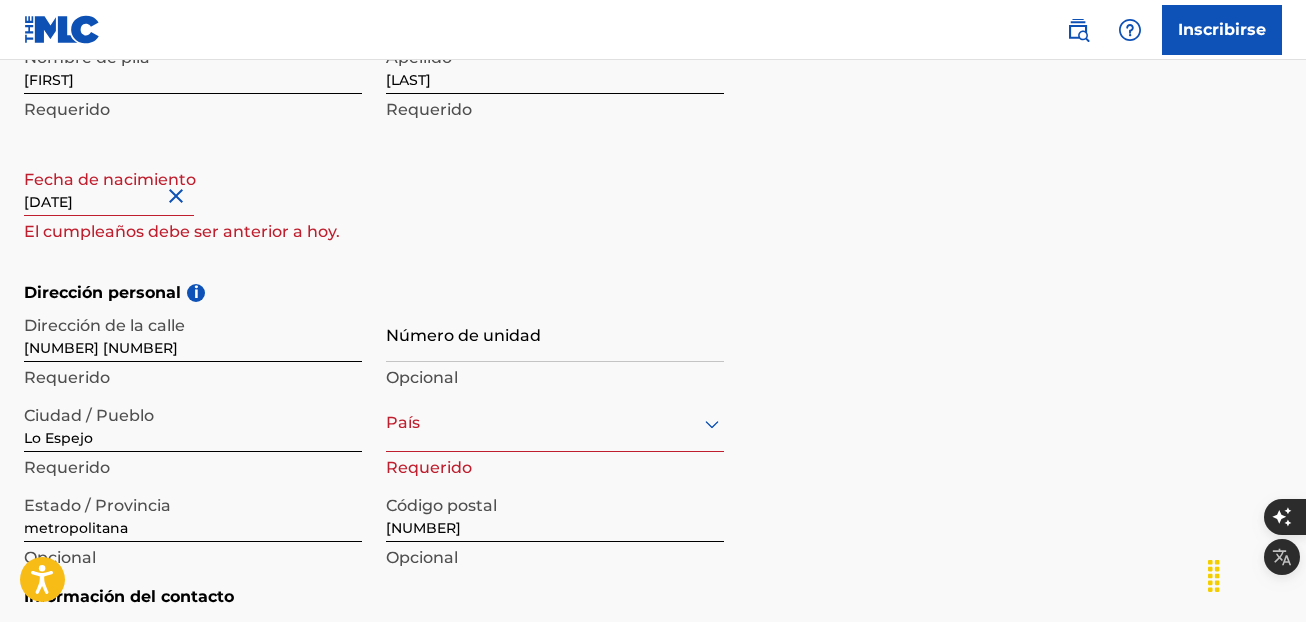 click on "Fecha de nacimiento [DATE] El cumpleaños debe ser anterior a hoy." at bounding box center (193, 204) 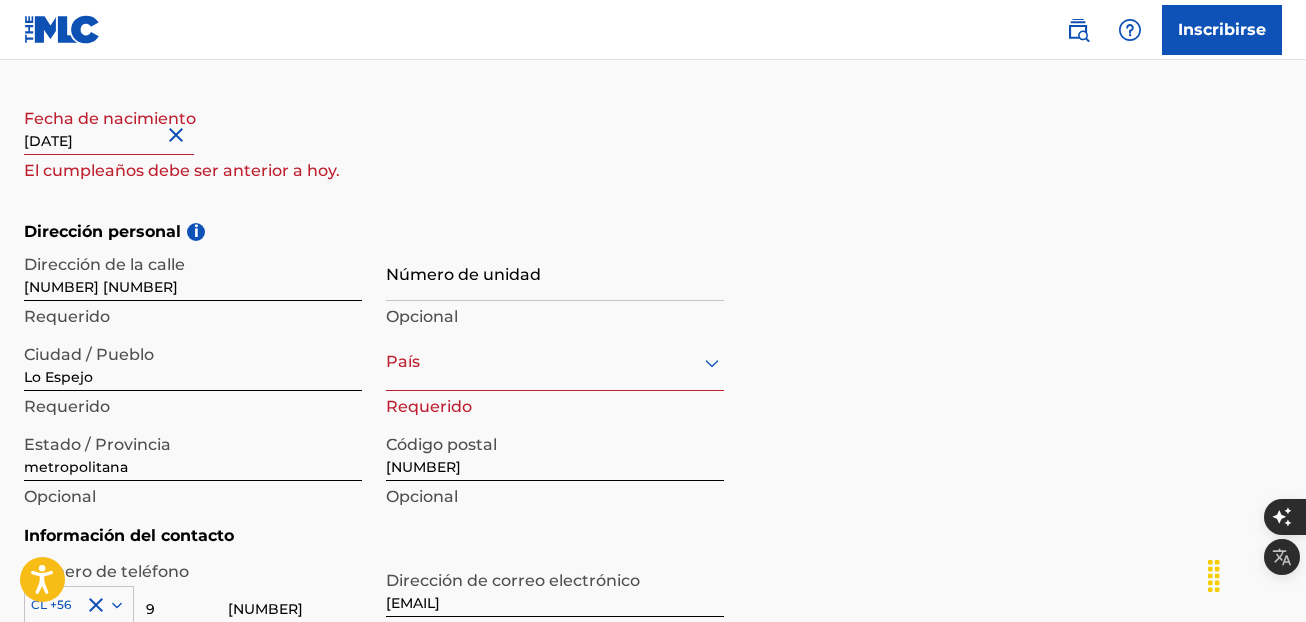 scroll, scrollTop: 592, scrollLeft: 0, axis: vertical 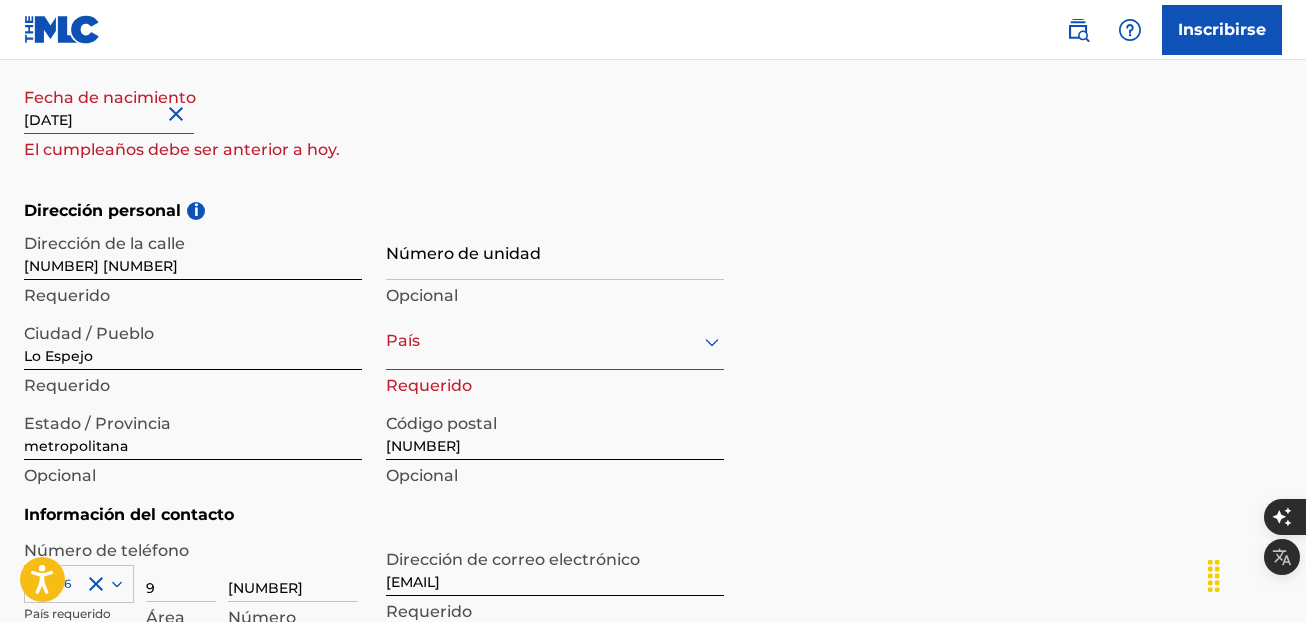 click at bounding box center [179, 113] 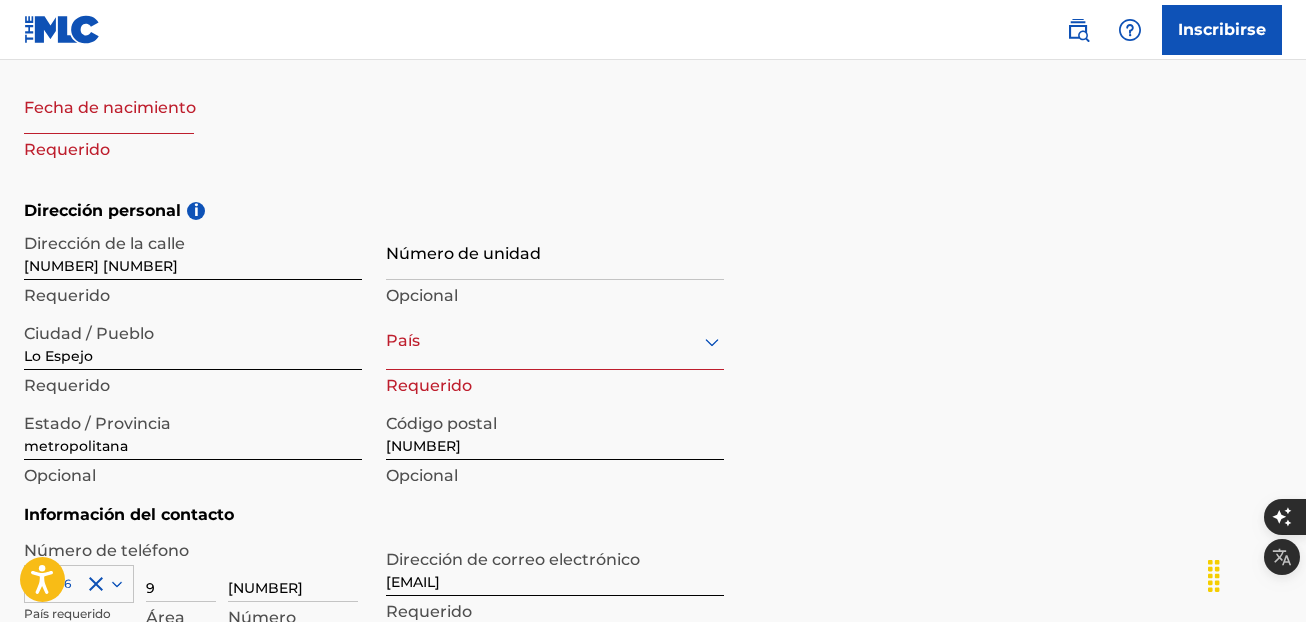 click at bounding box center [109, 105] 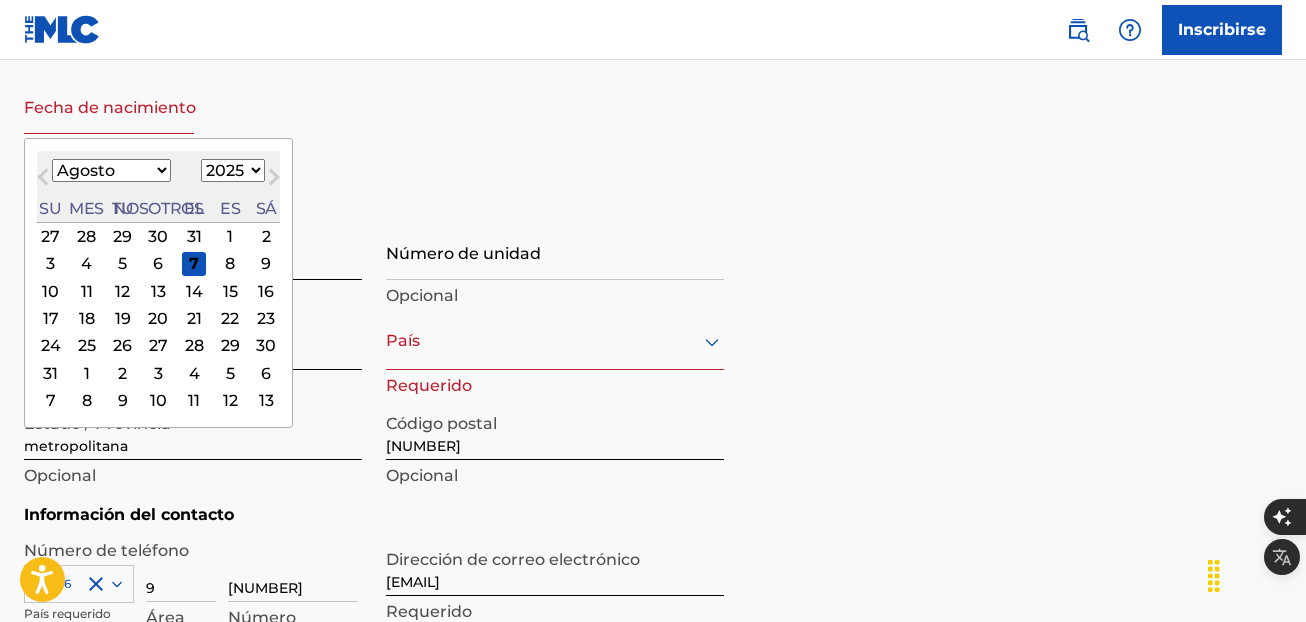click on "Enero Febrero Marzo Abril Puede Junio Julio Agosto Septiembre Octubre Noviembre Diciembre" at bounding box center (111, 170) 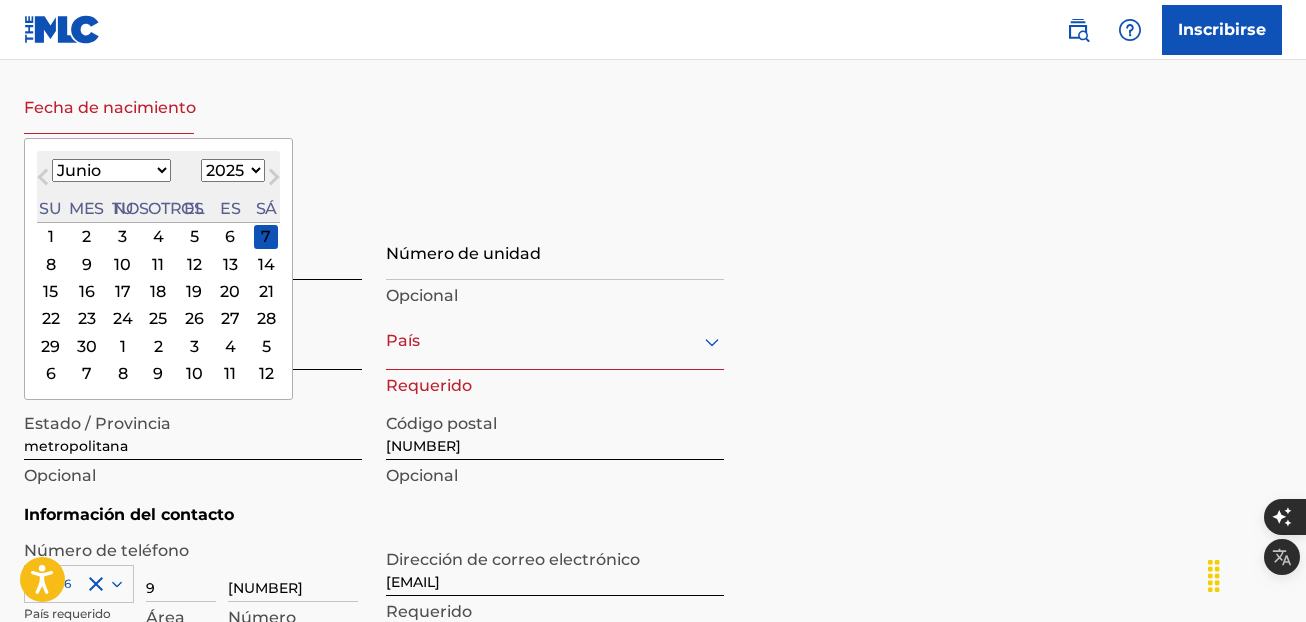click on "18" at bounding box center (158, 292) 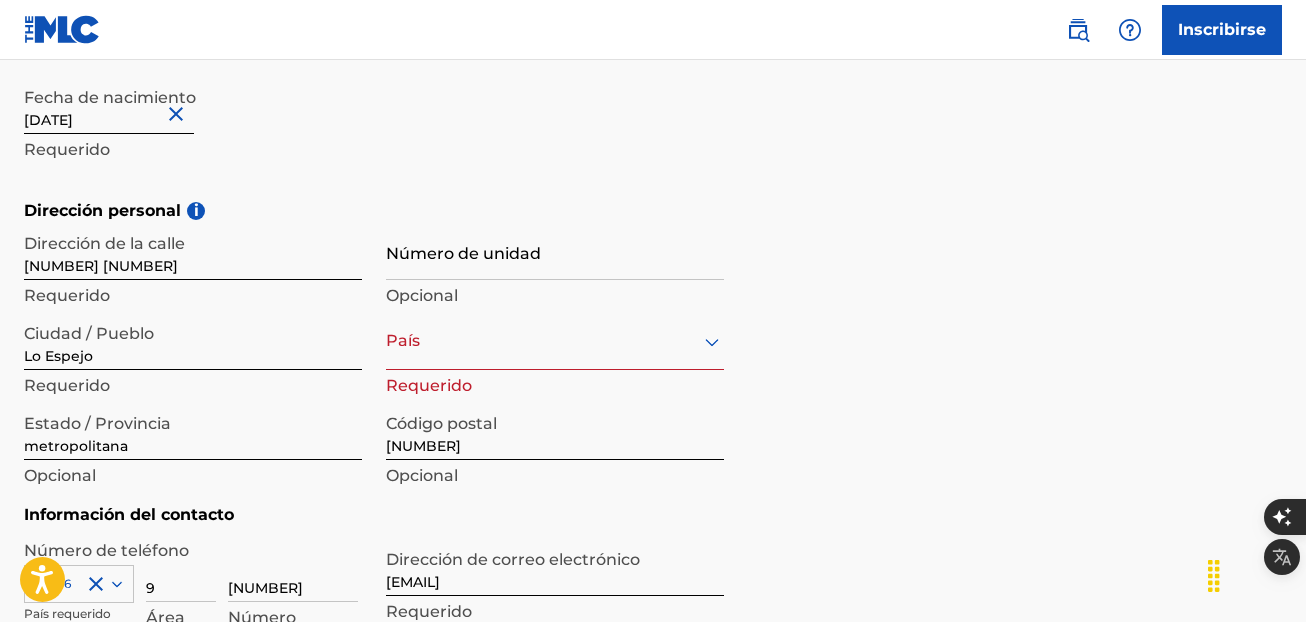 click on "[DATE]" at bounding box center (109, 105) 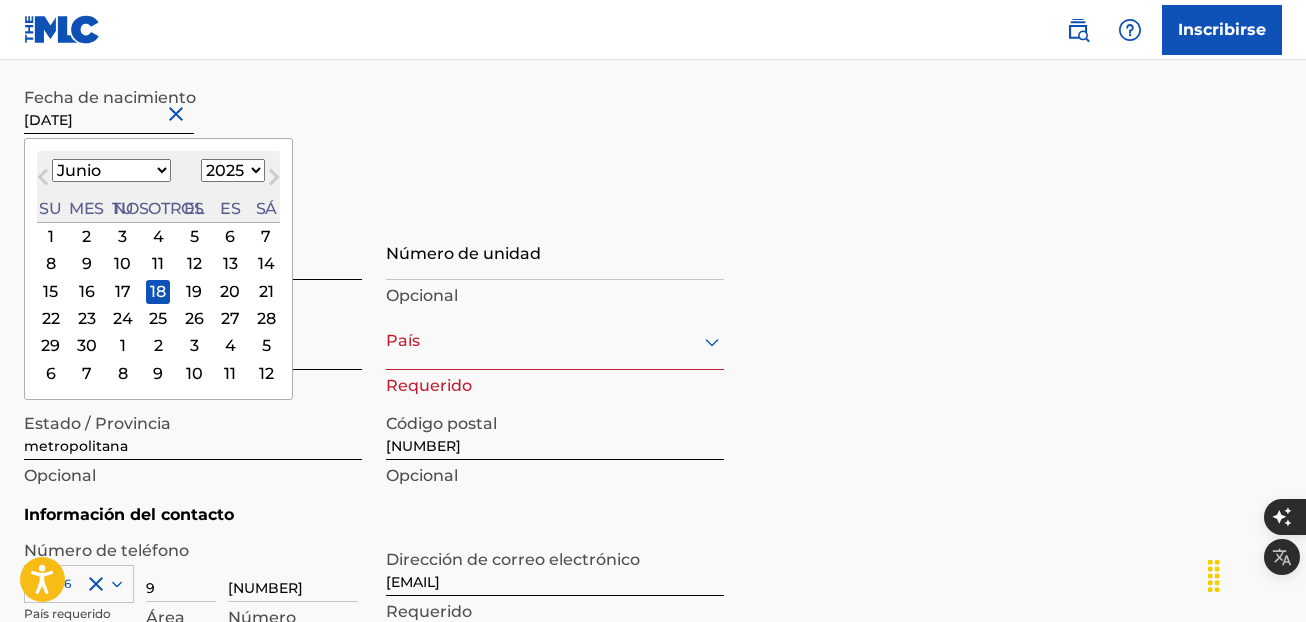 type on "[DATE]" 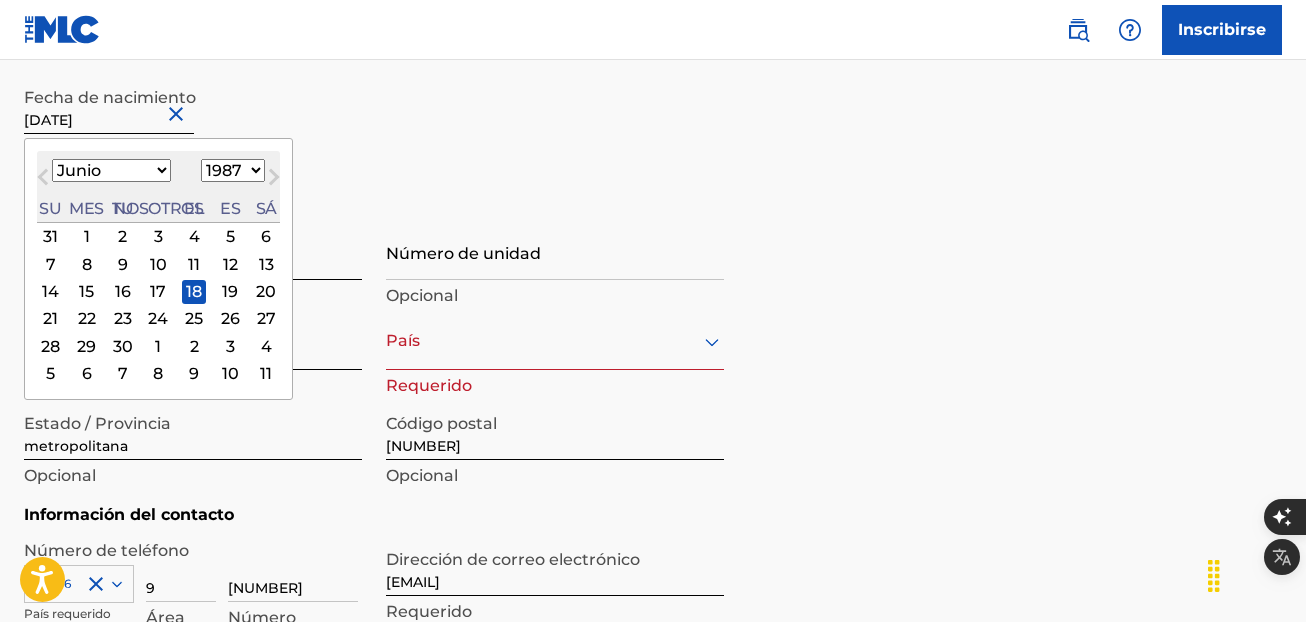 type on "[DATE]" 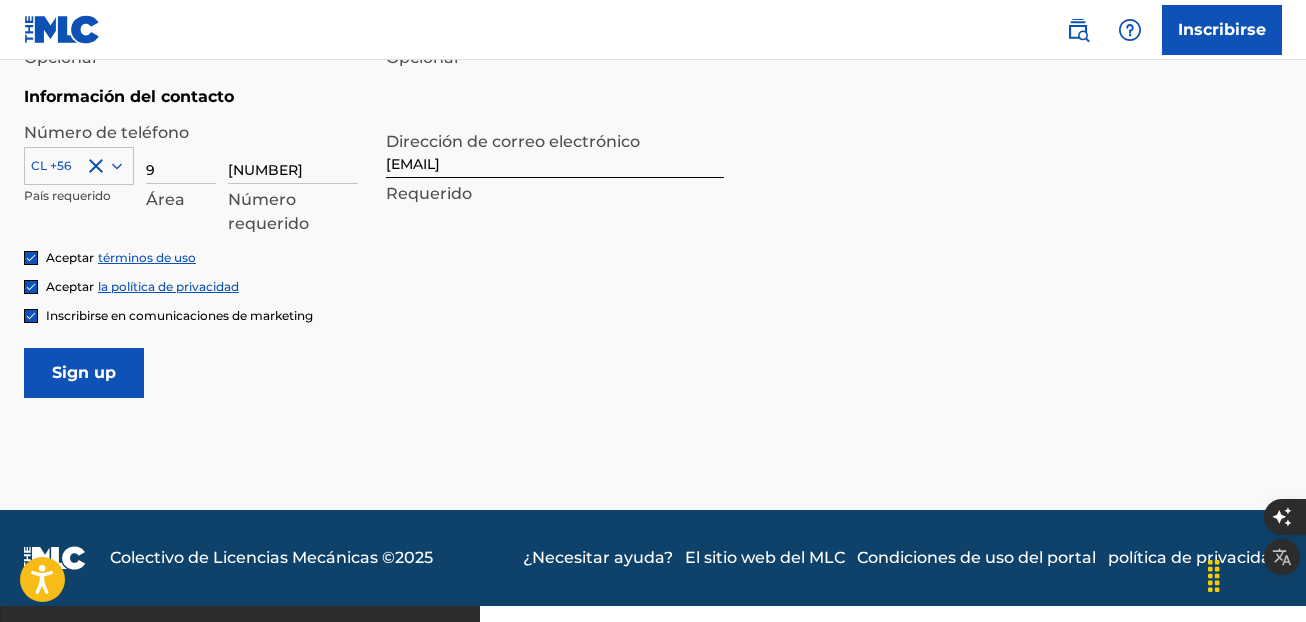 scroll, scrollTop: 1012, scrollLeft: 0, axis: vertical 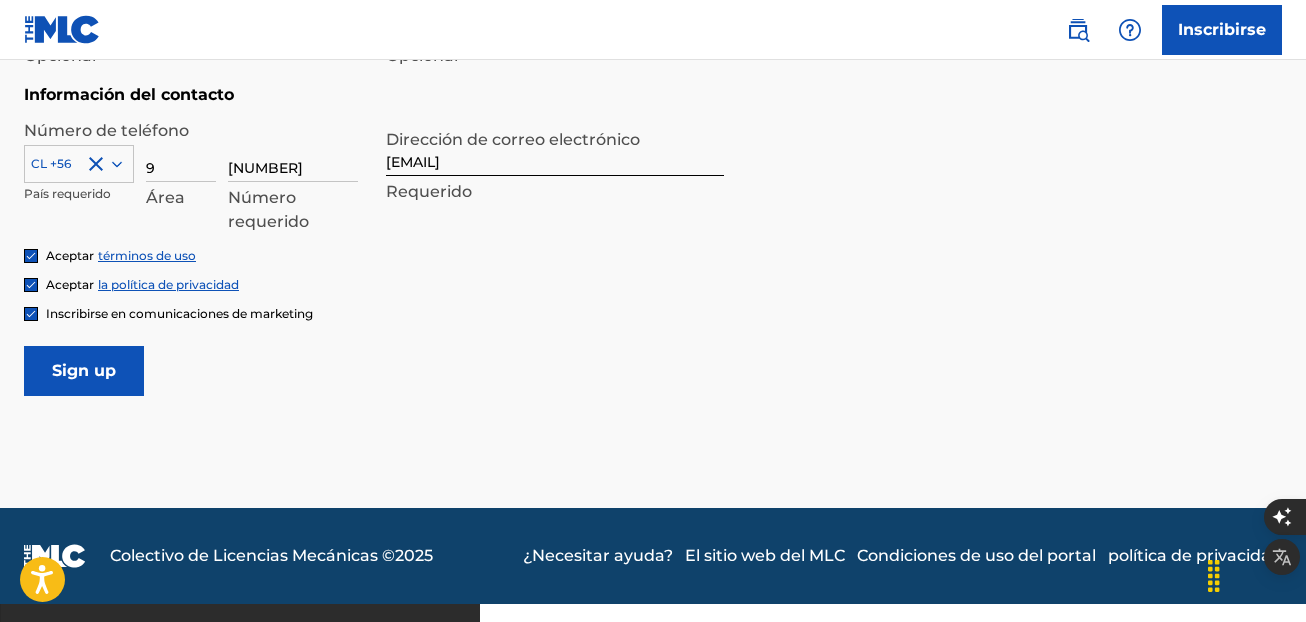click on "Sign up" at bounding box center (84, 371) 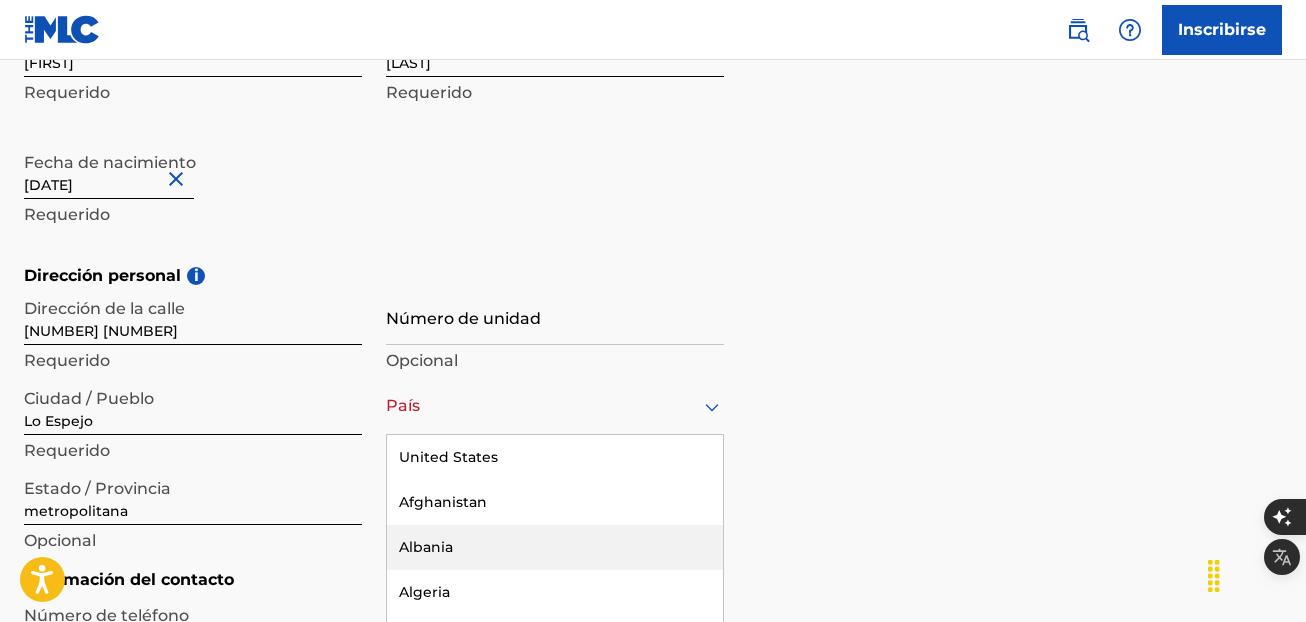 click on "[COUNTRY], 3 of 223. 223 results available. Use Up and Down to choose options, press Enter to select the currently focused option, press Escape to exit the menu, press Tab to select the option and exit the menu. Country United States Afghanistan Albania Algeria Andorra Angola Anguilla Antigua and Barbuda Argentina Armenia Aruba Australia Austria Azerbaijan Bahamas Bahrain Bangladesh Barbados Belarus Belgium Belize Benin Bermuda Bhutan Bolivia Bosnia and Herzegovina Botswana Brazil Brunei Darussalam Bulgaria Burkina Faso Burundi Cambodia Cameroon Canada Cape Verde Cayman Islands Central African Republic Chad Chile China Colombia Comoros Congo Congo, the Democratic Republic of the Cook Islands Costa Rica Cote D'Ivoire Croatia Cuba Cyprus Czech Republic Denmark Djibouti Dominica Dominican Republic Ecuador Egypt El Salvador Equatorial Guinea Eritrea Estonia Ethiopia Falkland Islands (Malvinas) Faroe Islands Fiji Finland France French Guiana French Polynesia Gabon Gambia Georgia Germany Ghana Gibraltar Greece Grenada" at bounding box center (555, 406) 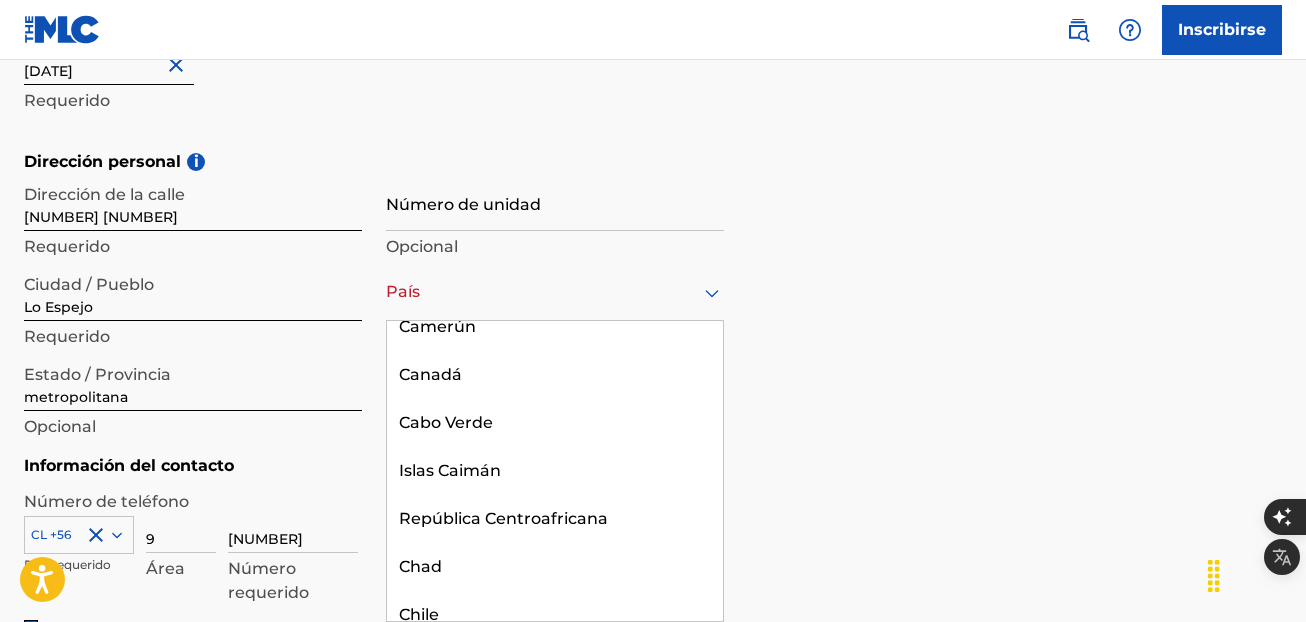 scroll, scrollTop: 1749, scrollLeft: 0, axis: vertical 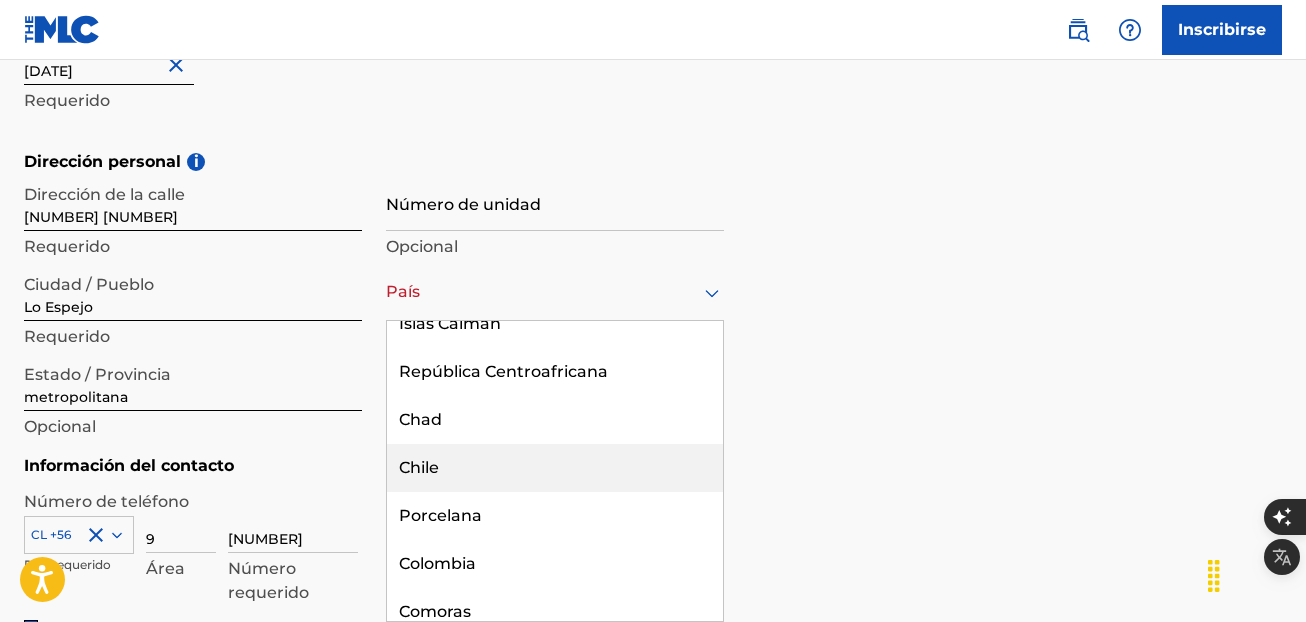 click on "Chile" at bounding box center [555, 468] 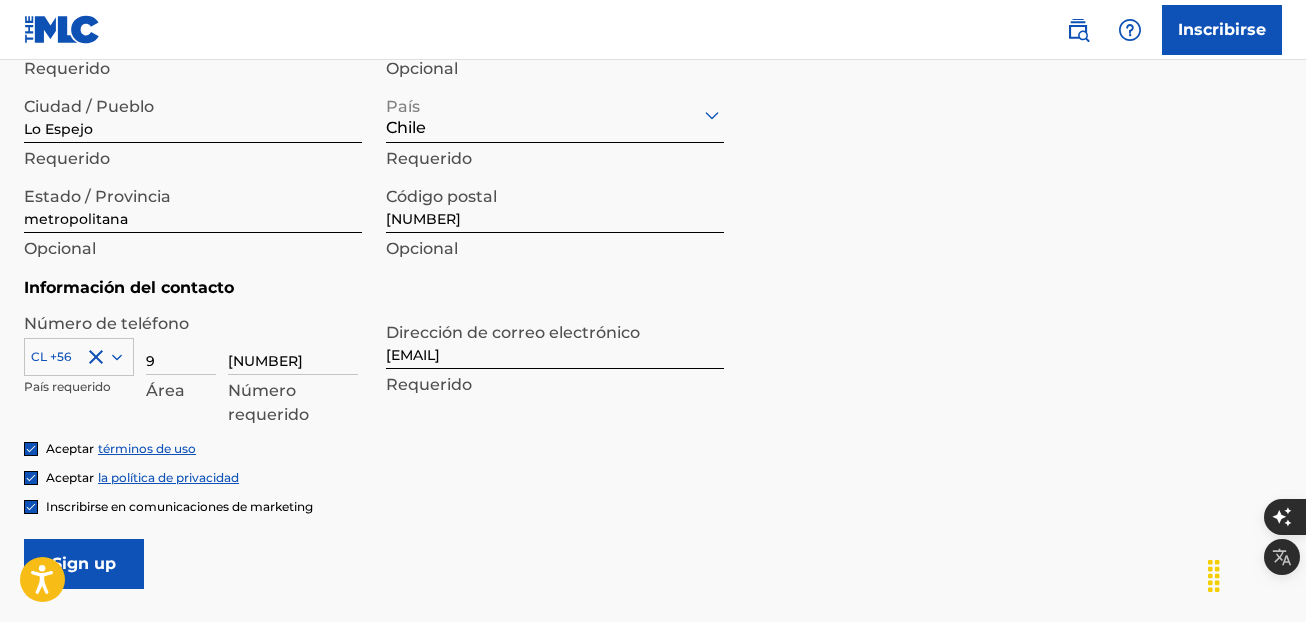 scroll, scrollTop: 908, scrollLeft: 0, axis: vertical 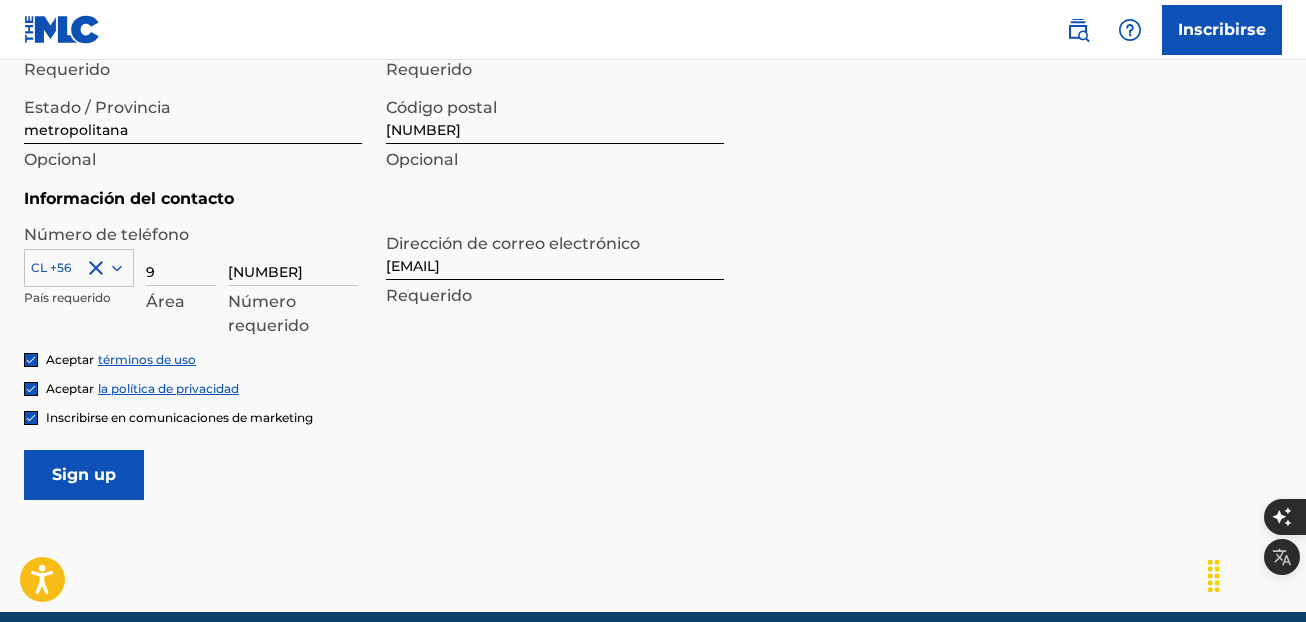click on "Sign up" at bounding box center [84, 475] 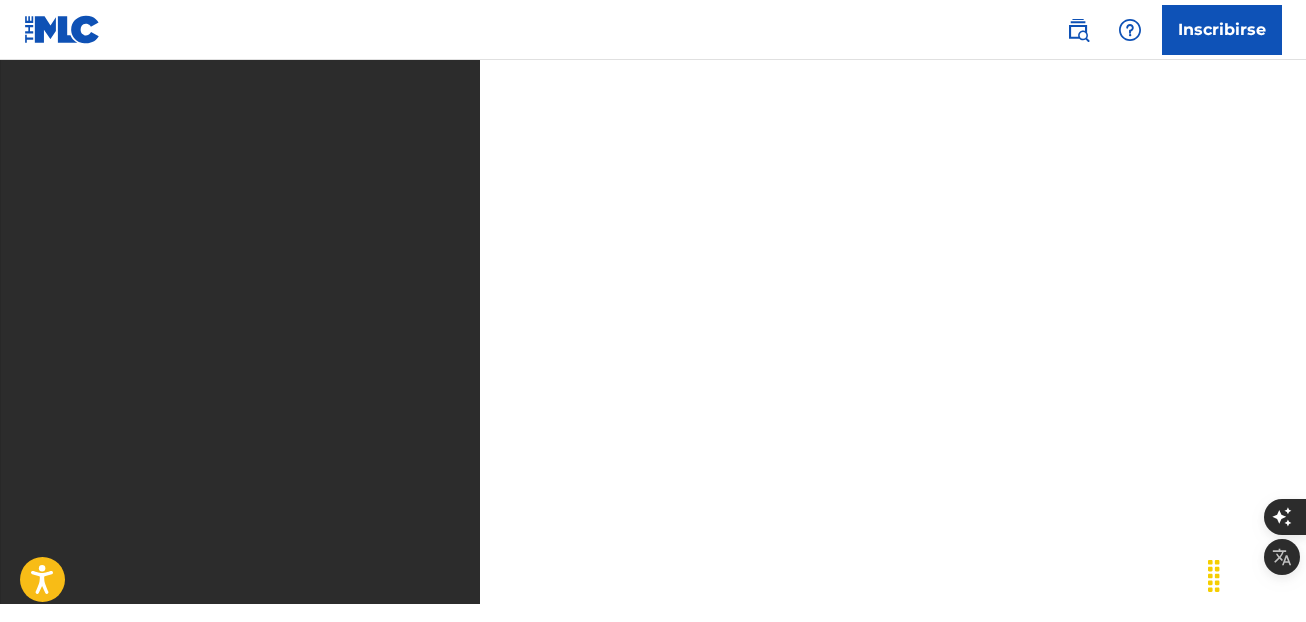 scroll, scrollTop: 0, scrollLeft: 0, axis: both 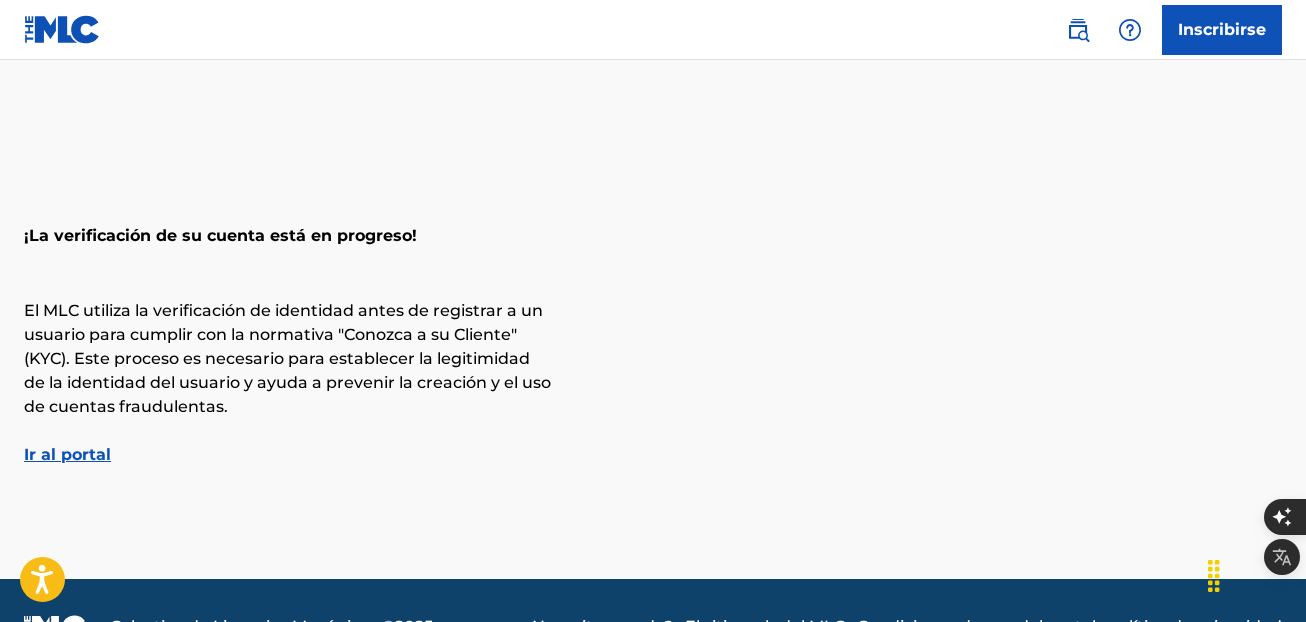 click on "¡La verificación de su cuenta está en progreso! El MLC utiliza la verificación de identidad antes de registrar a un usuario para cumplir con la normativa "Conozca a su Cliente" (KYC). Este proceso es necesario para establecer la legitimidad de la identidad del usuario y ayuda a prevenir la creación y el uso de cuentas fraudulentas. Ir al portal" at bounding box center (653, 336) 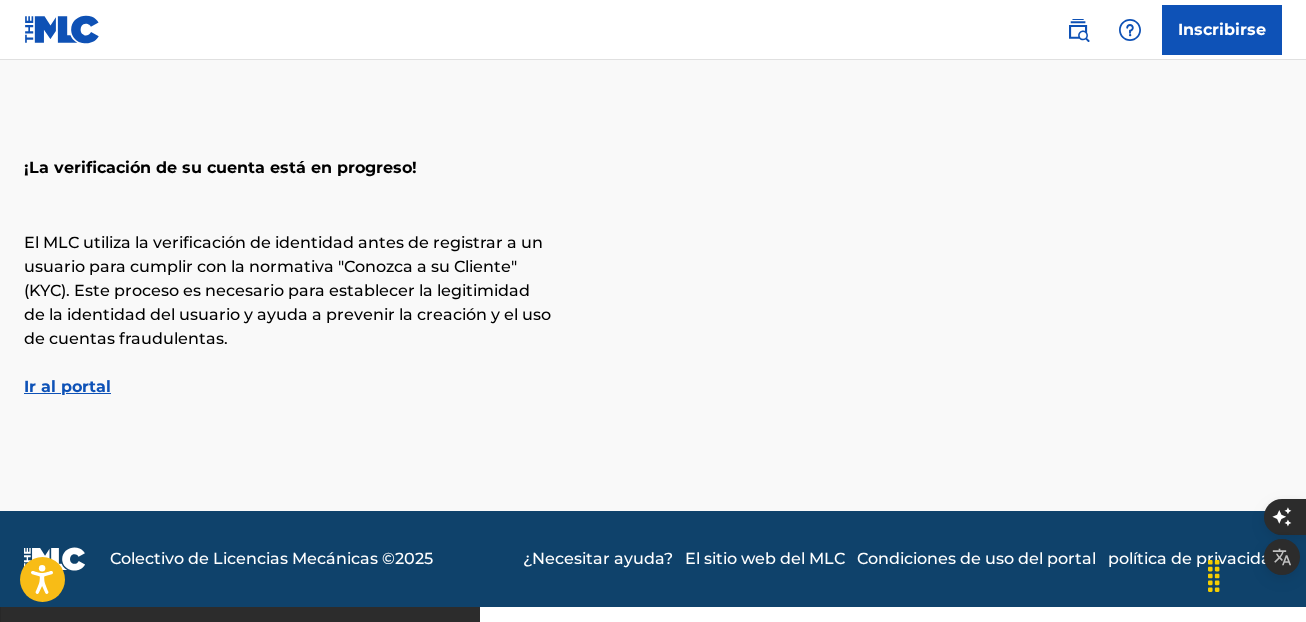 scroll, scrollTop: 71, scrollLeft: 0, axis: vertical 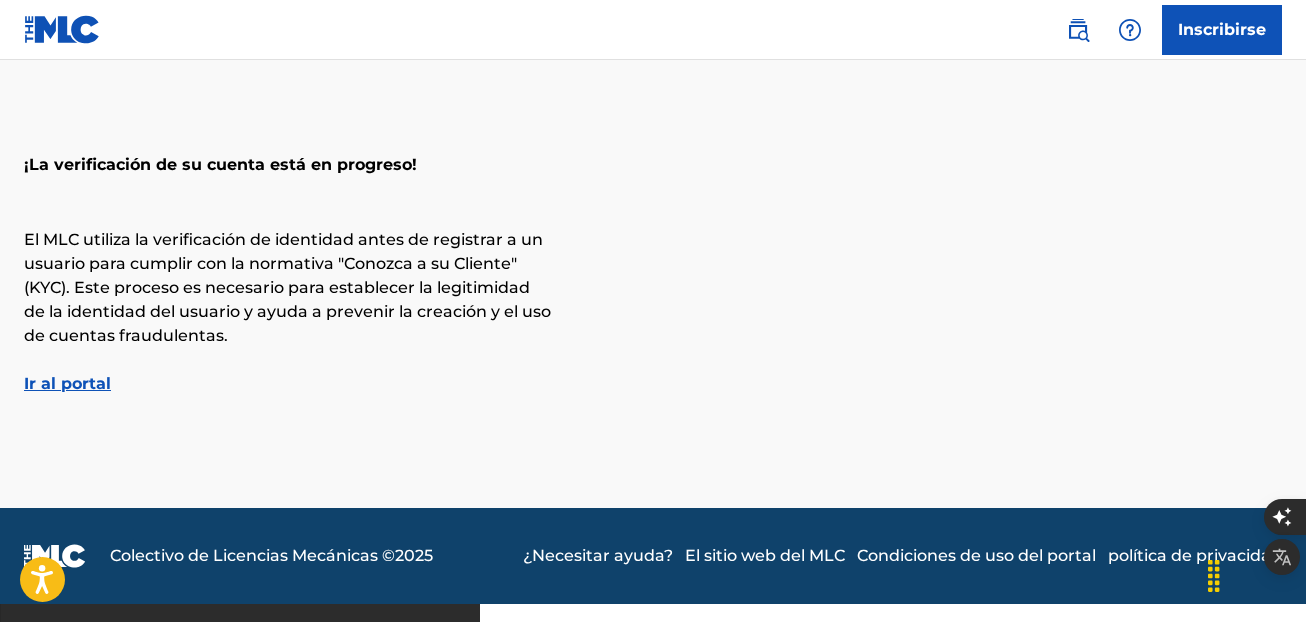 click on "Ir al portal" at bounding box center (67, 383) 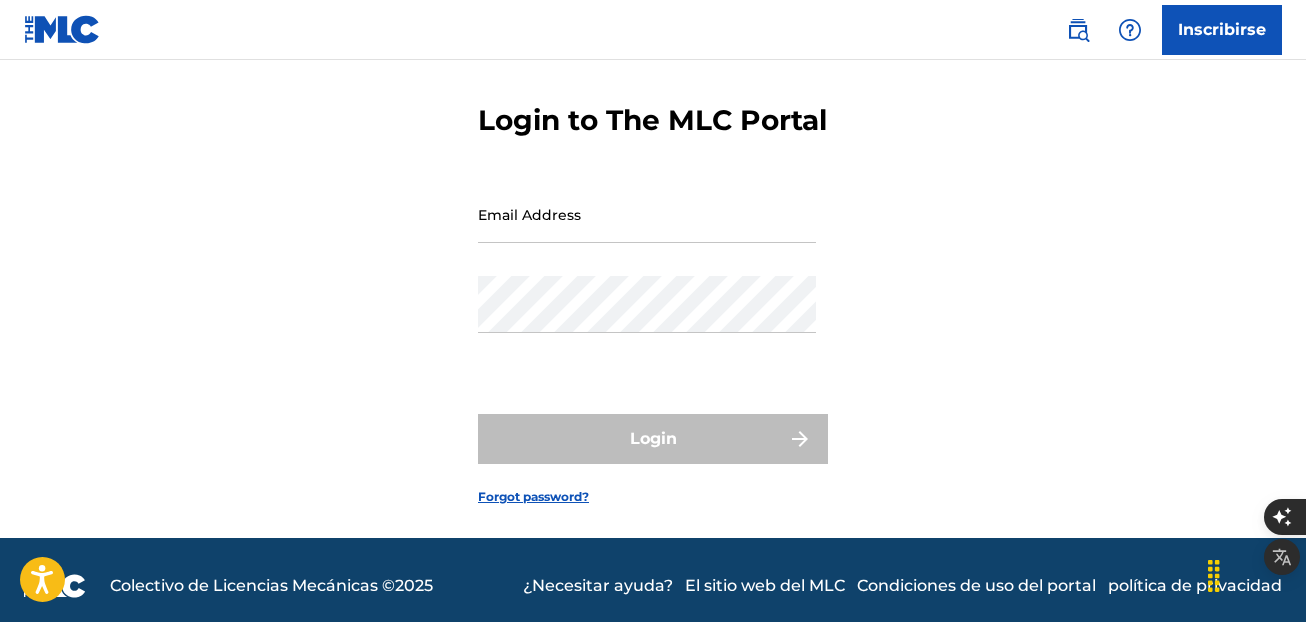 scroll, scrollTop: 0, scrollLeft: 0, axis: both 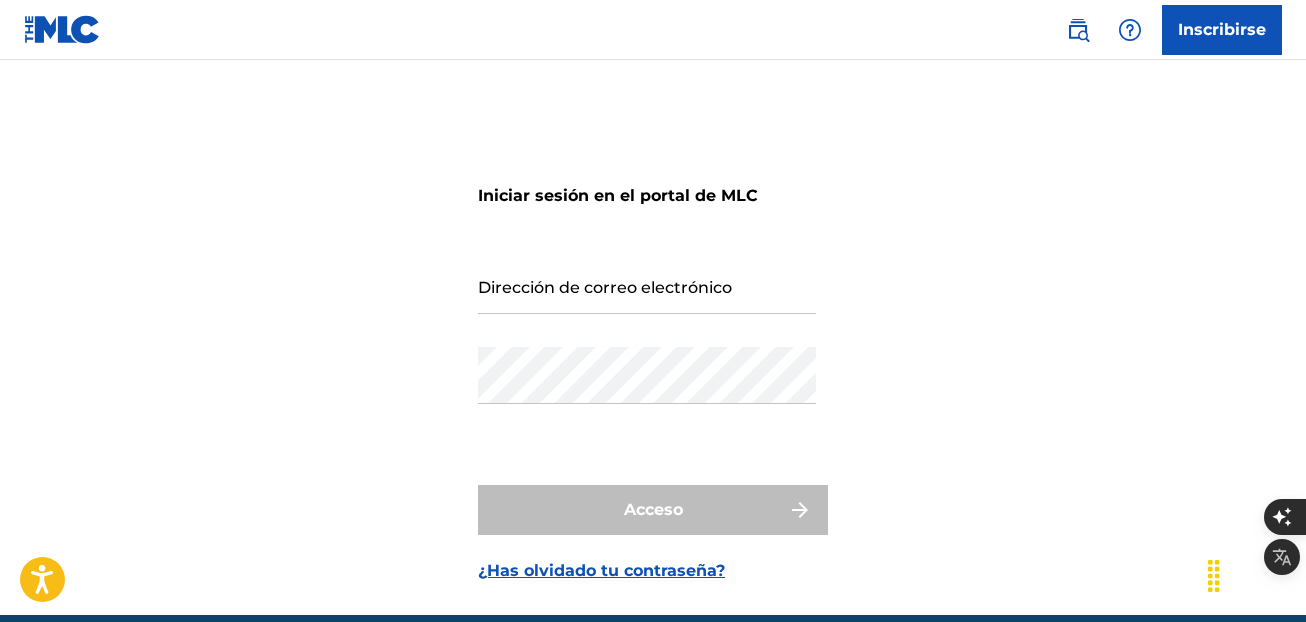 click on "Dirección de correo electrónico" at bounding box center (647, 285) 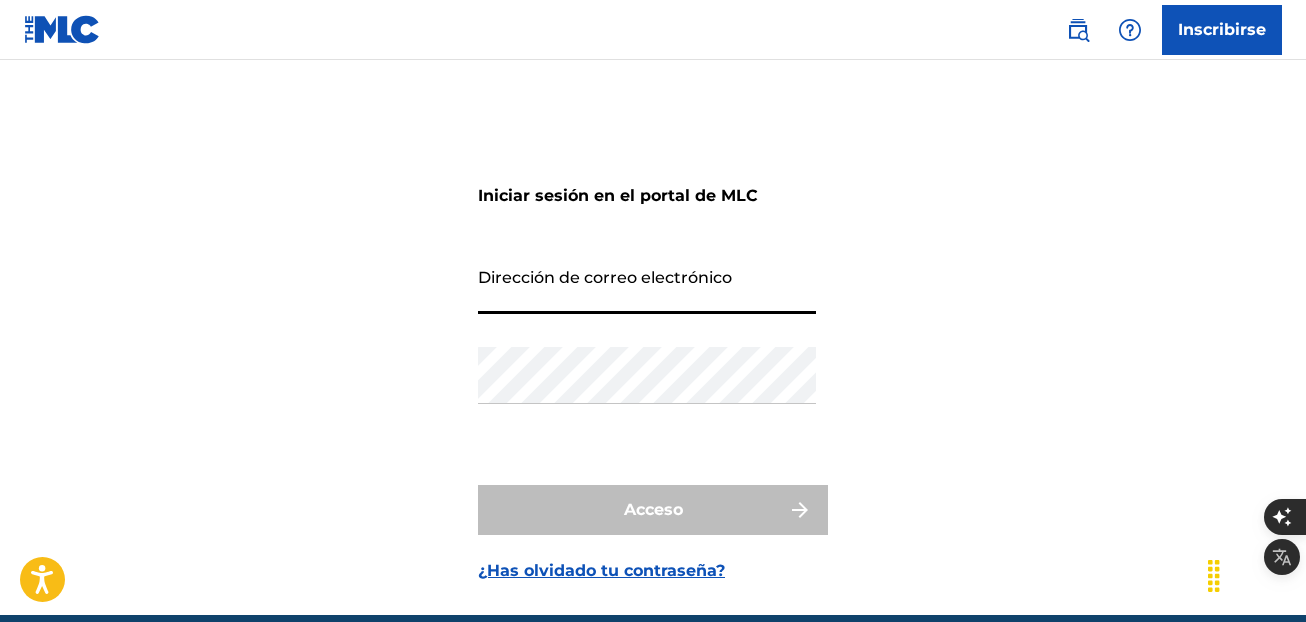 type on "[EMAIL]" 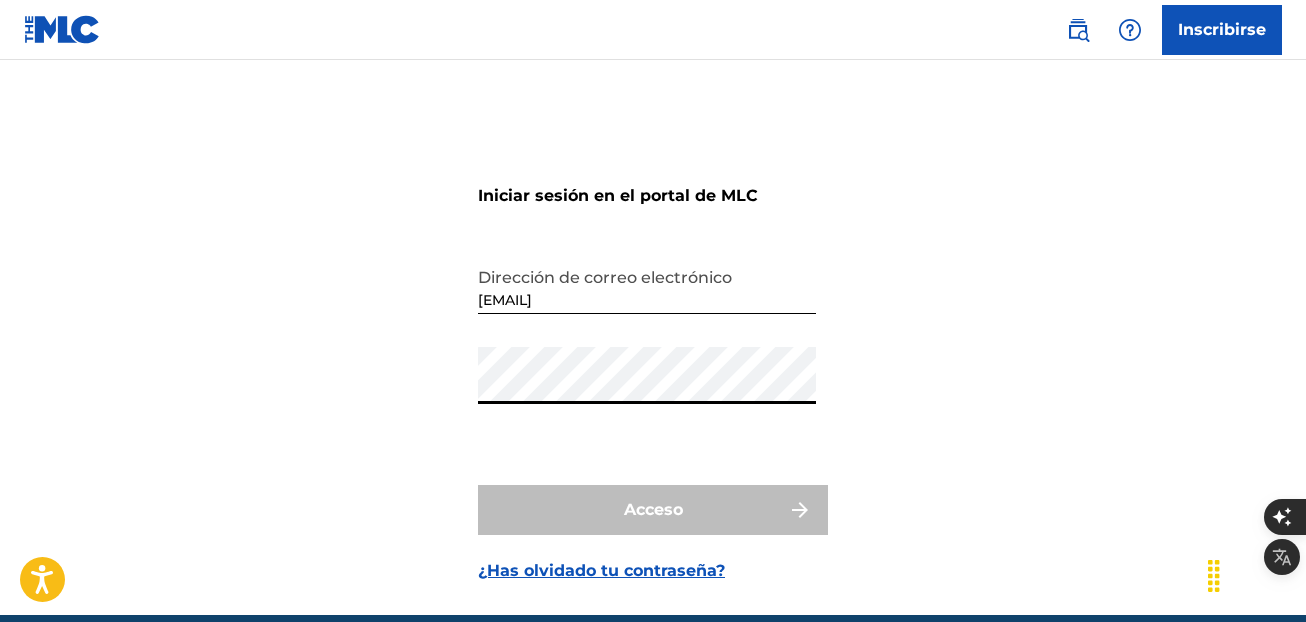 click on "Iniciar sesión en el portal de MLC Dirección de correo electrónico [EMAIL] Contraseña Acceso ¿Has olvidado tu contraseña?" at bounding box center (653, 362) 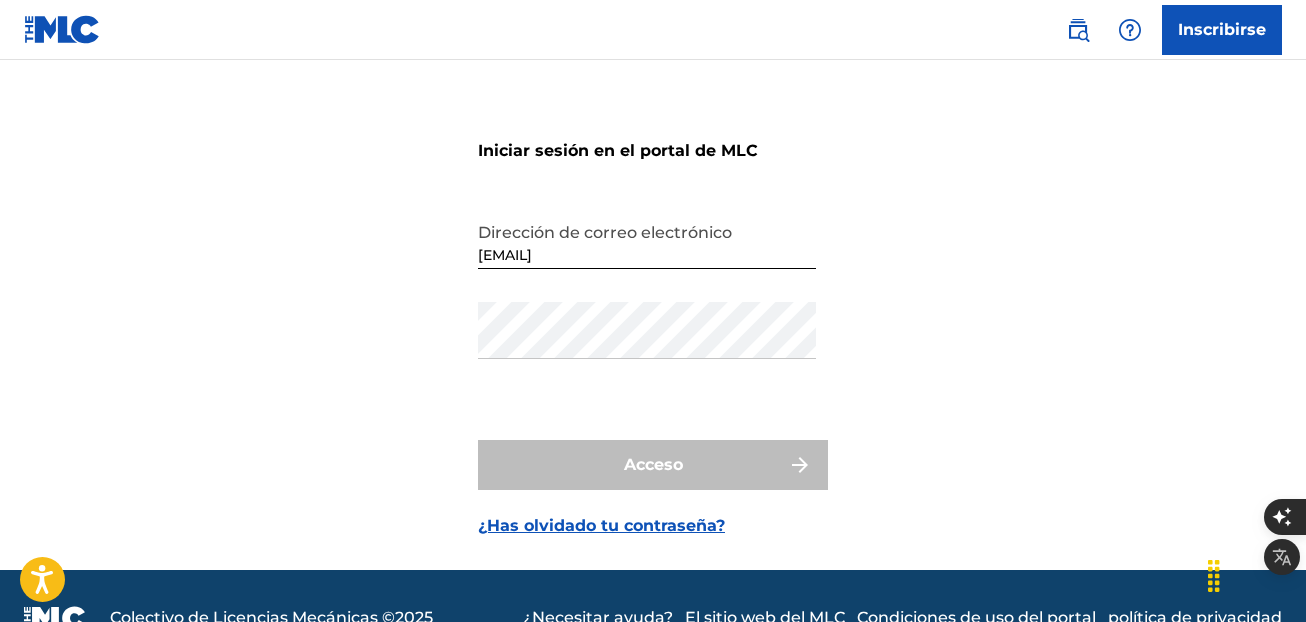 scroll, scrollTop: 0, scrollLeft: 0, axis: both 